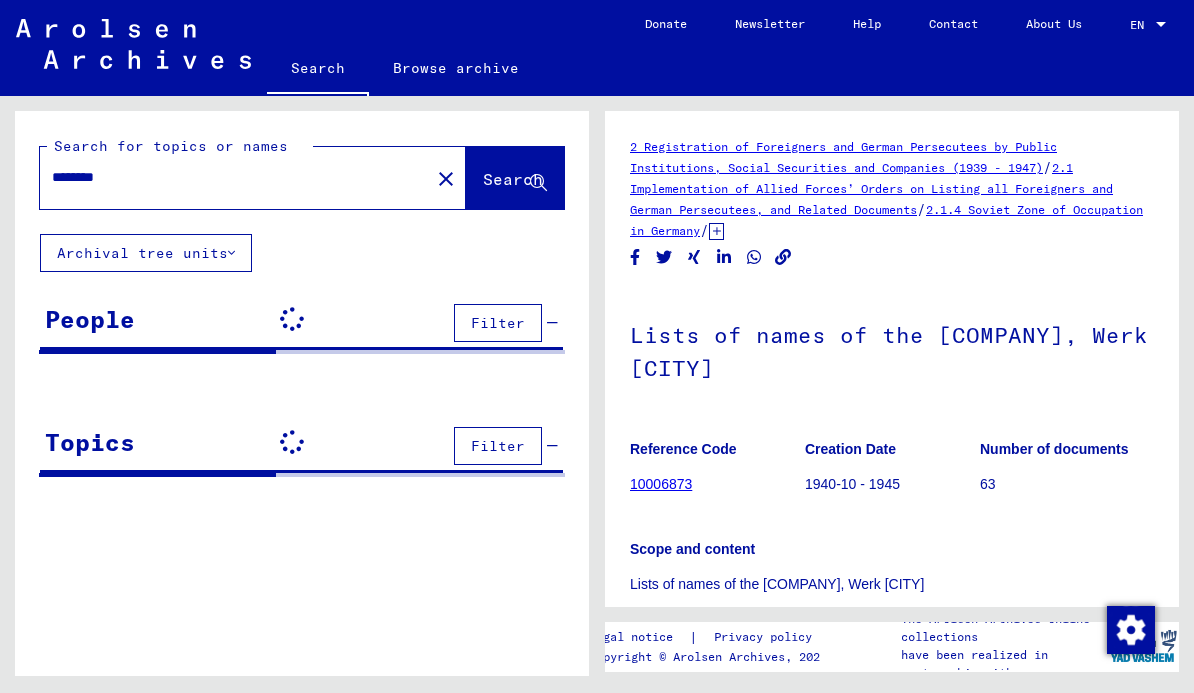 scroll, scrollTop: 0, scrollLeft: 0, axis: both 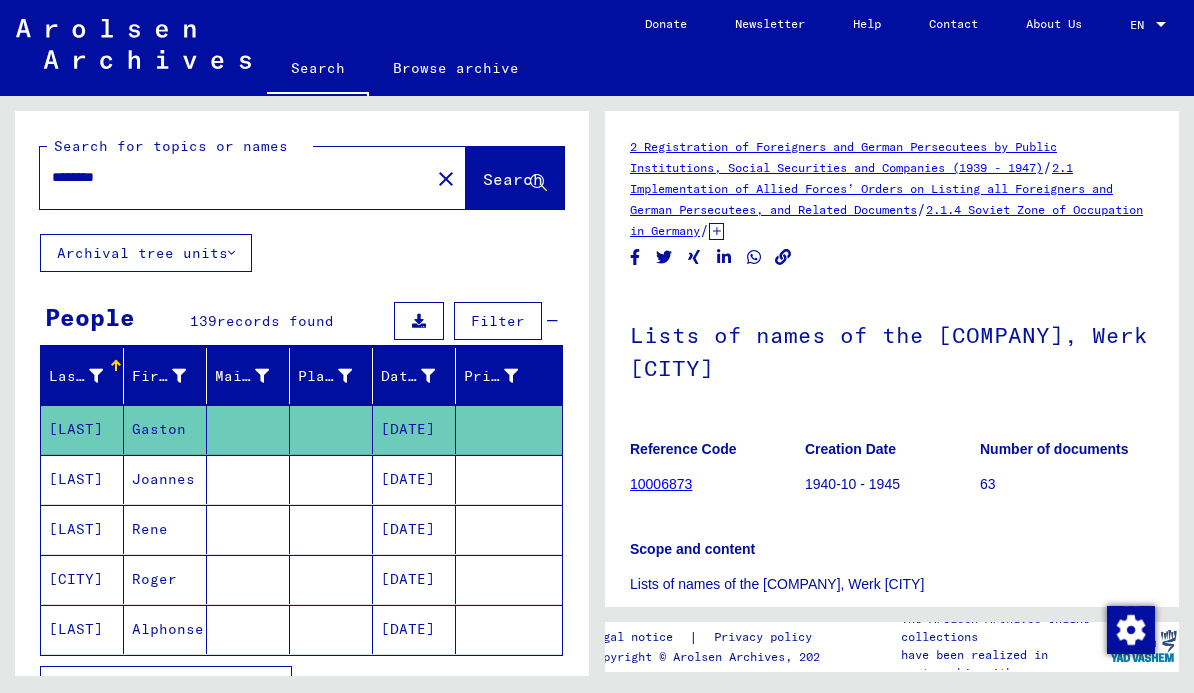 click on "close" 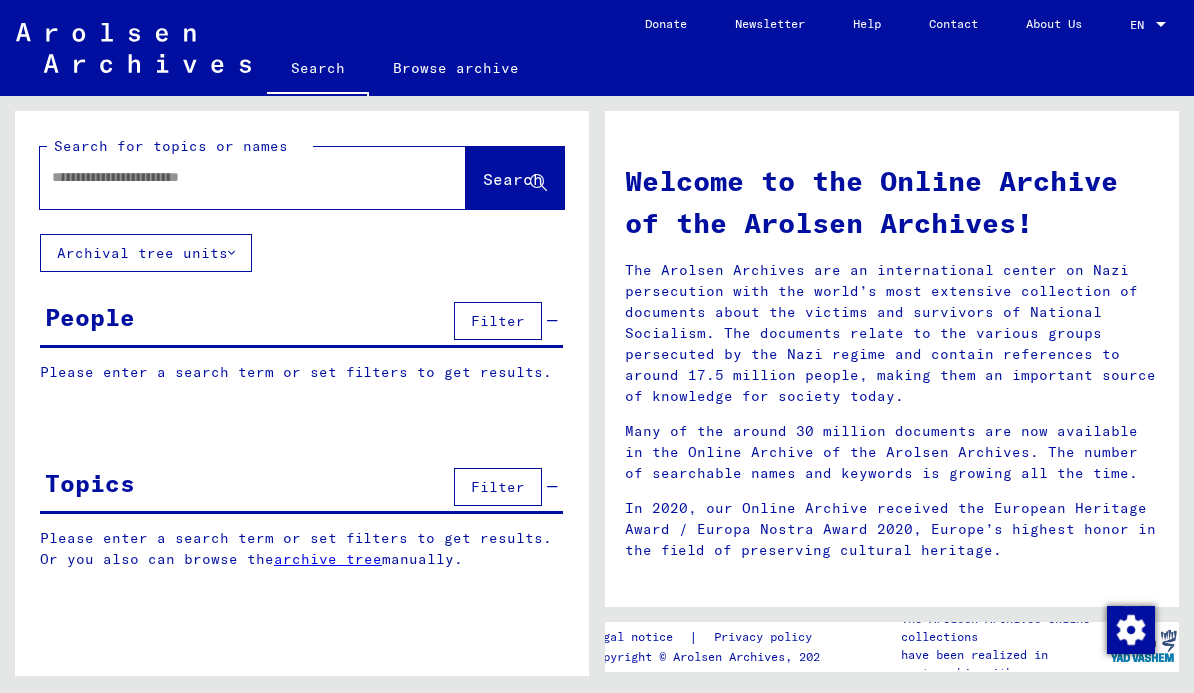 click at bounding box center [229, 177] 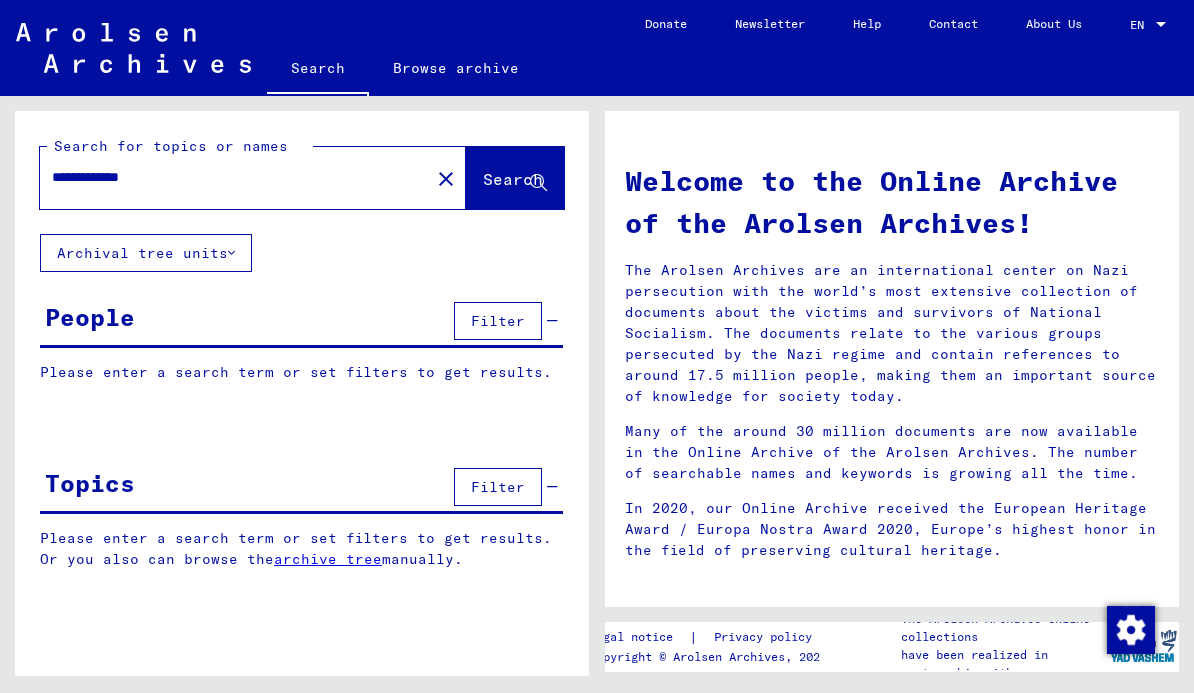 type on "**********" 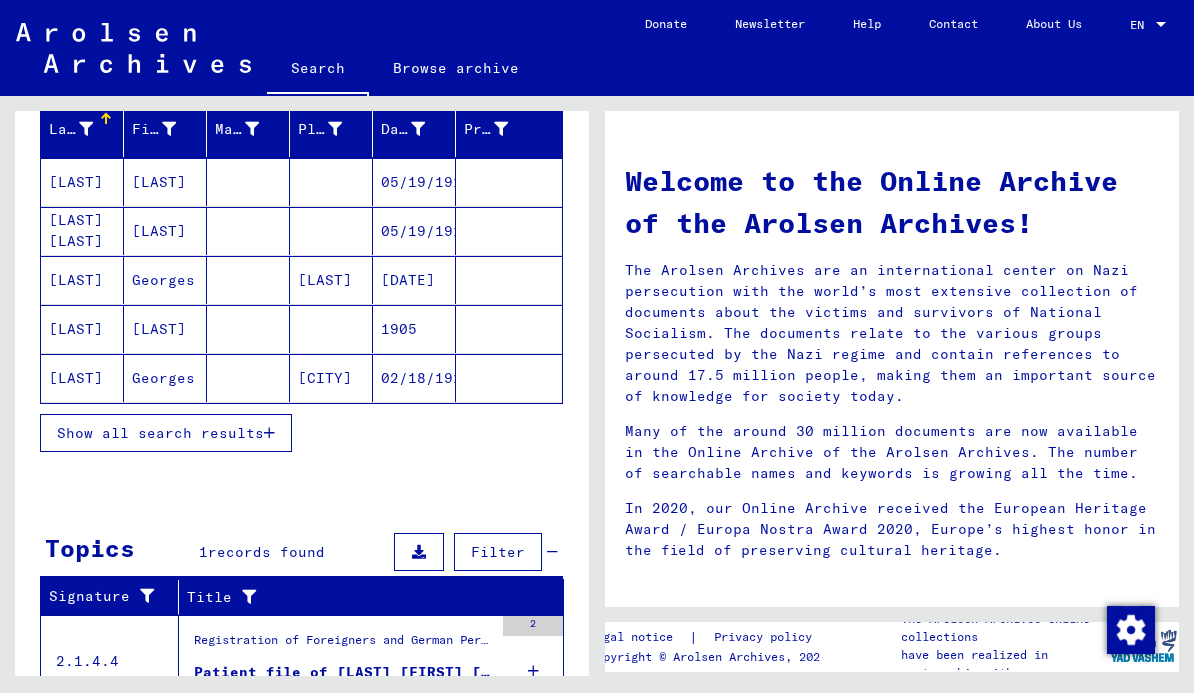 scroll, scrollTop: 246, scrollLeft: 0, axis: vertical 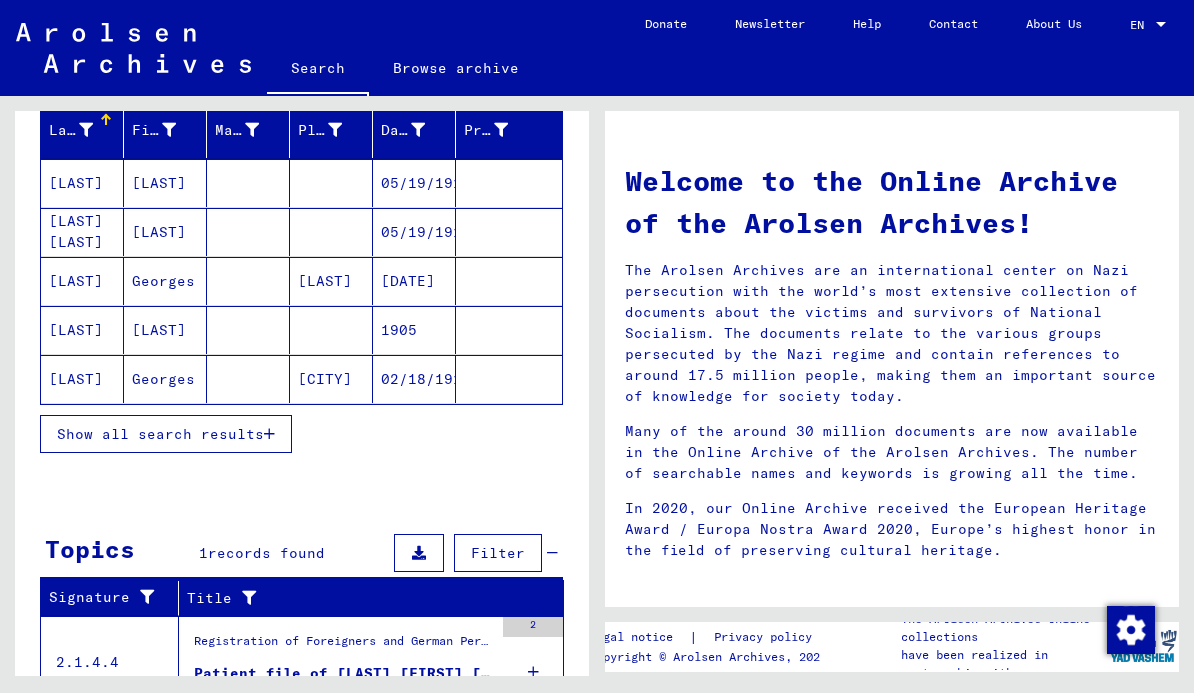 click on "Show all search results" at bounding box center (160, 434) 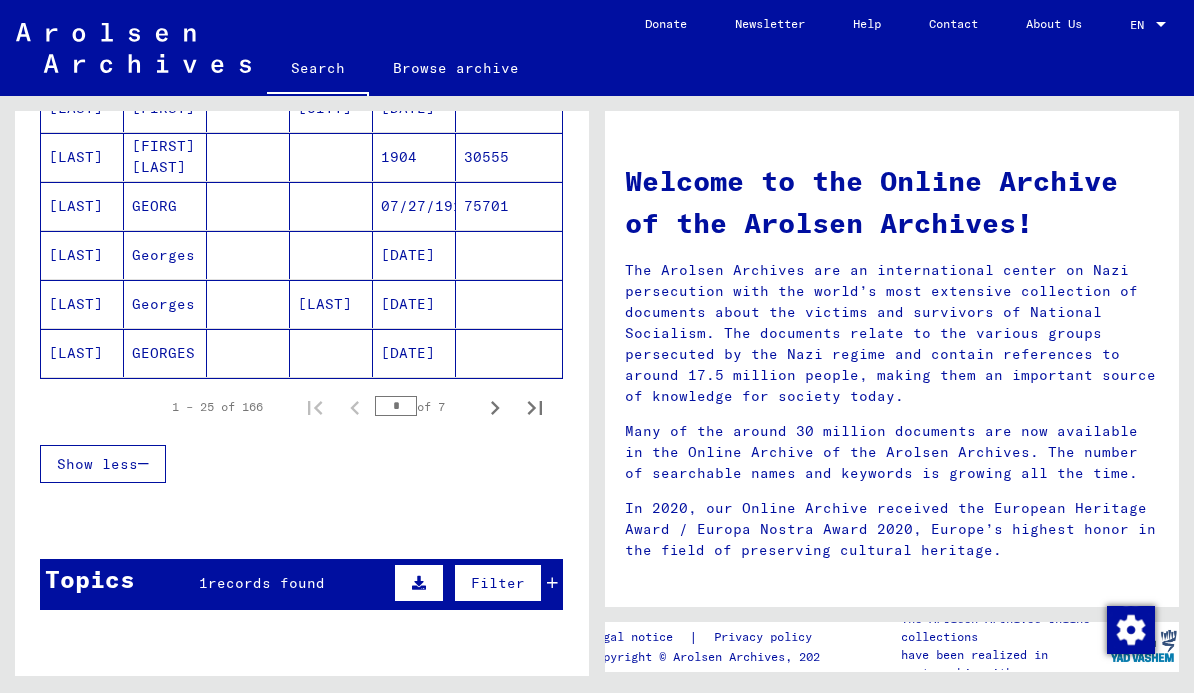 scroll, scrollTop: 1249, scrollLeft: 0, axis: vertical 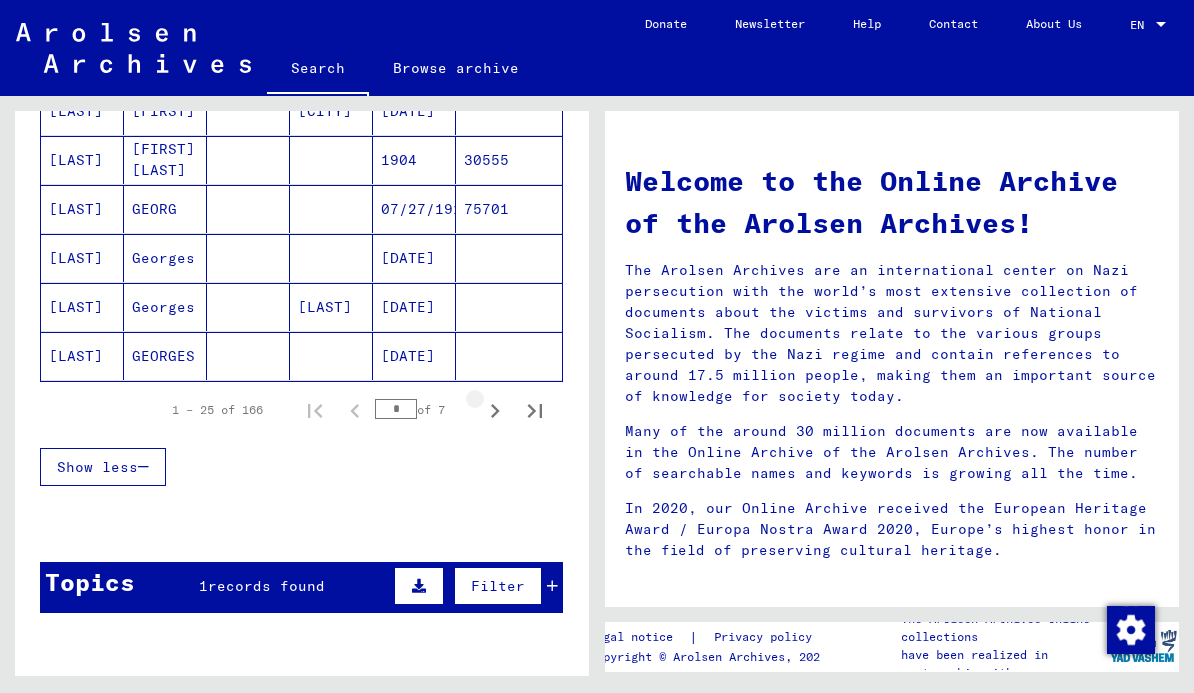click 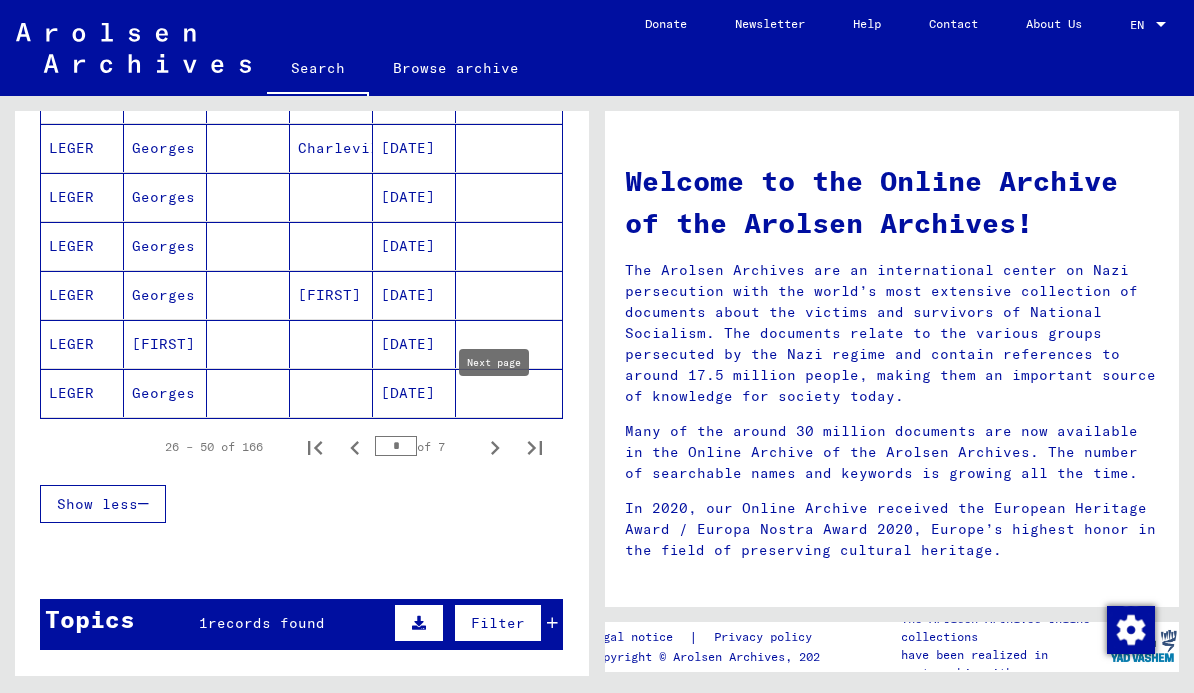 scroll, scrollTop: 1211, scrollLeft: 0, axis: vertical 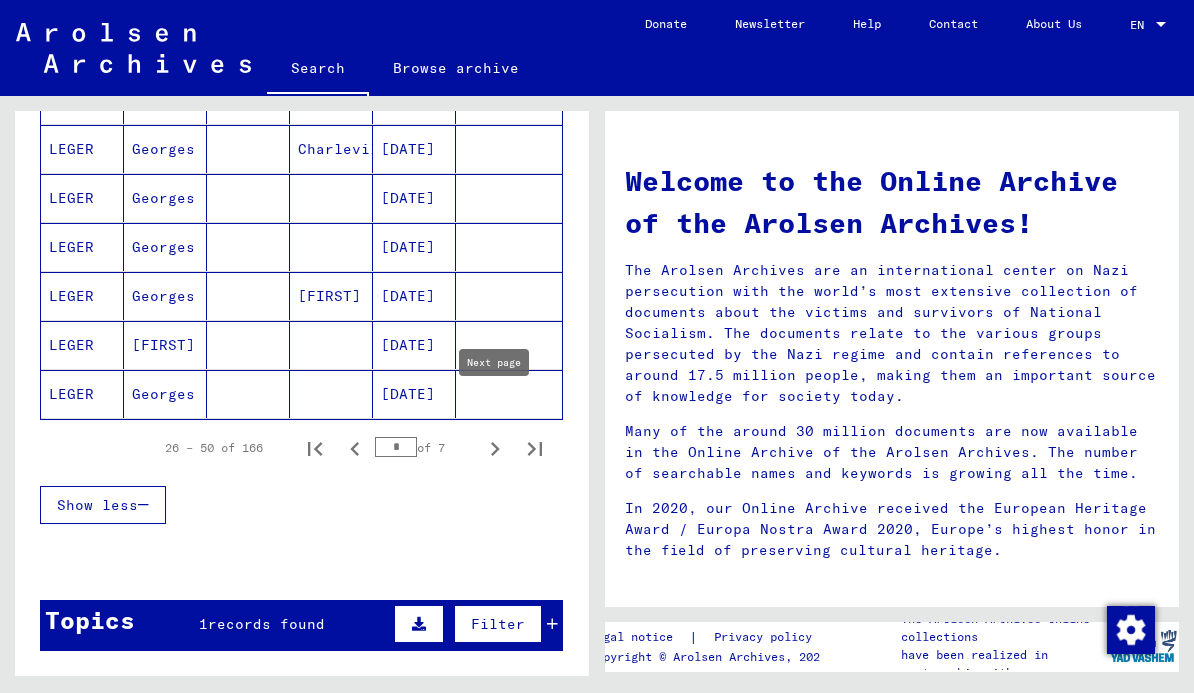 click 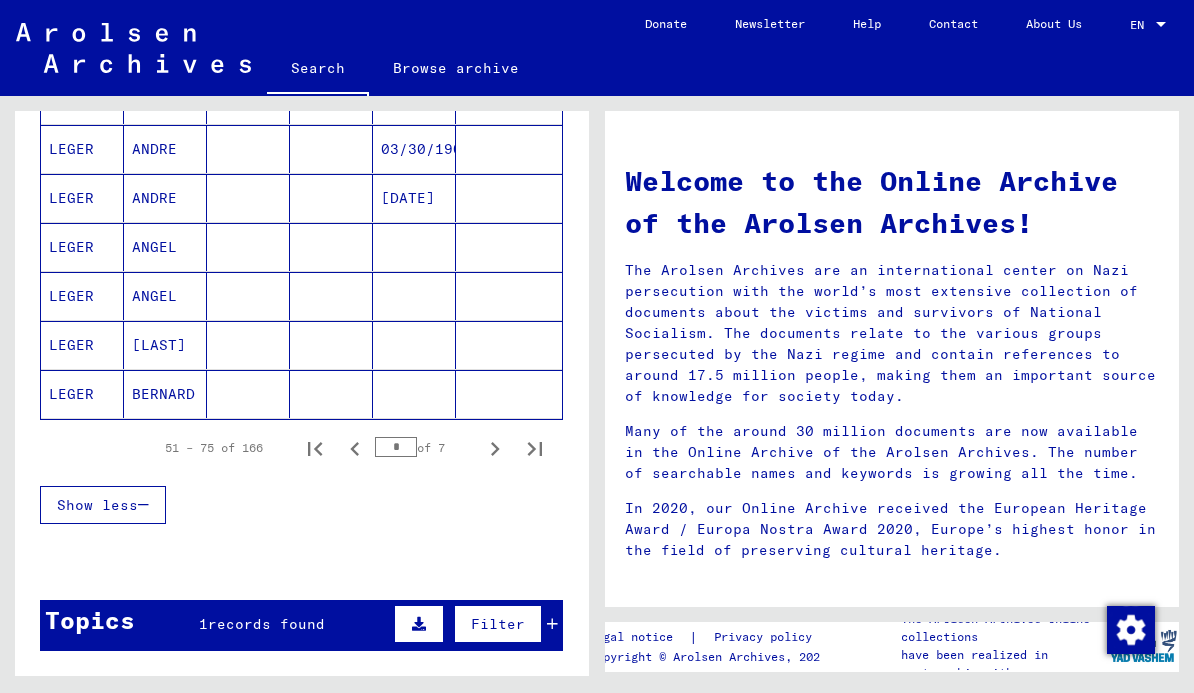 click 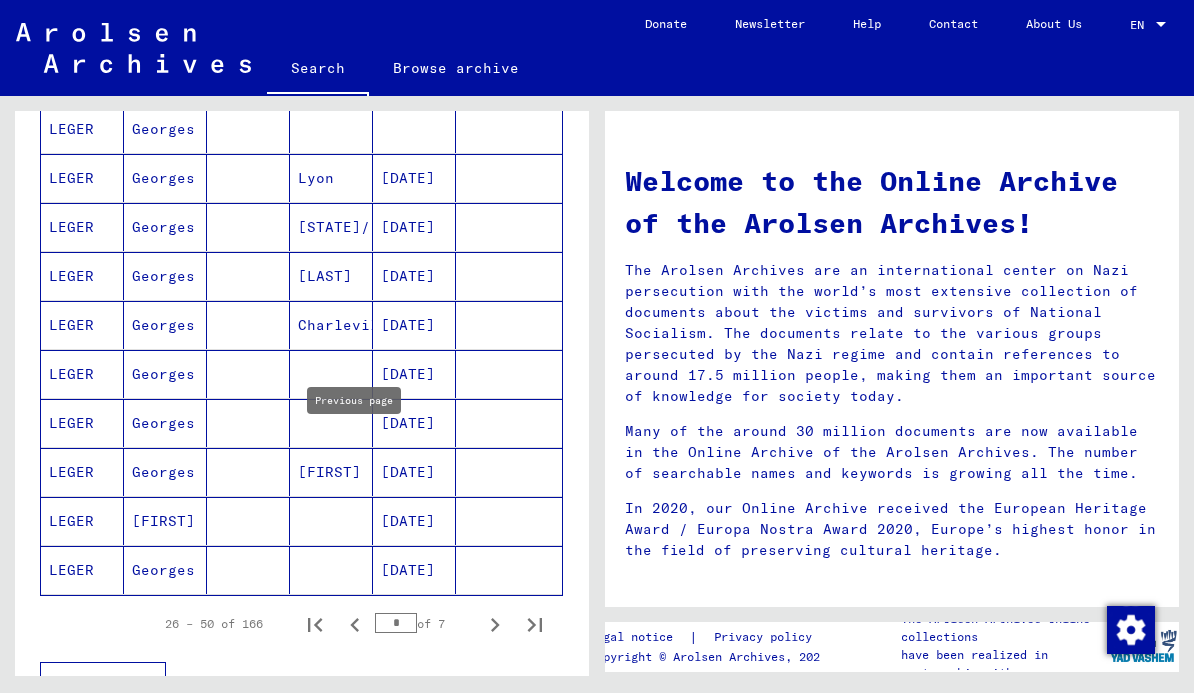 scroll, scrollTop: 1042, scrollLeft: 0, axis: vertical 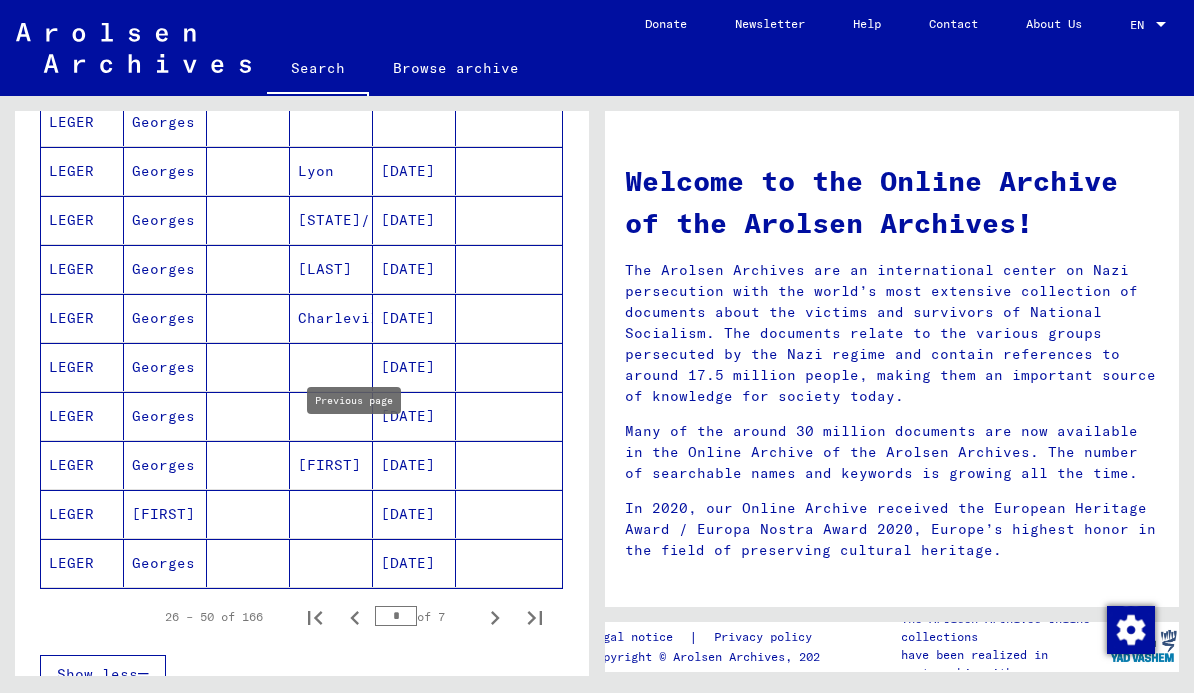 click on "LEGER" at bounding box center [82, 416] 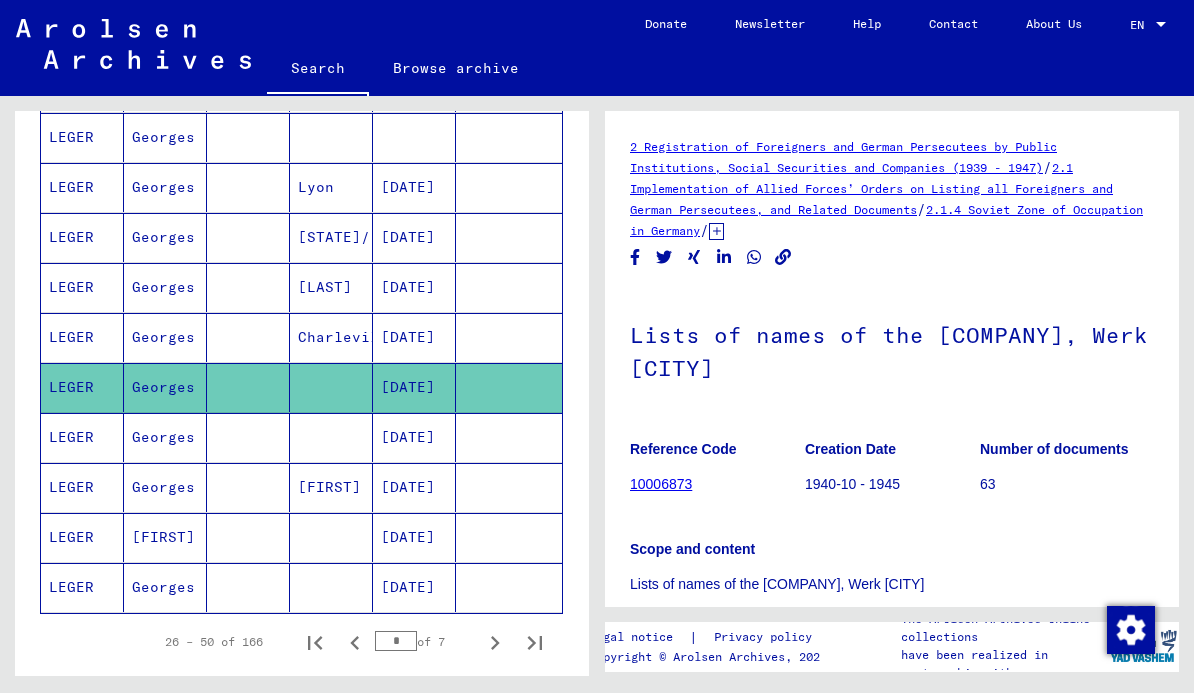 scroll, scrollTop: 0, scrollLeft: 0, axis: both 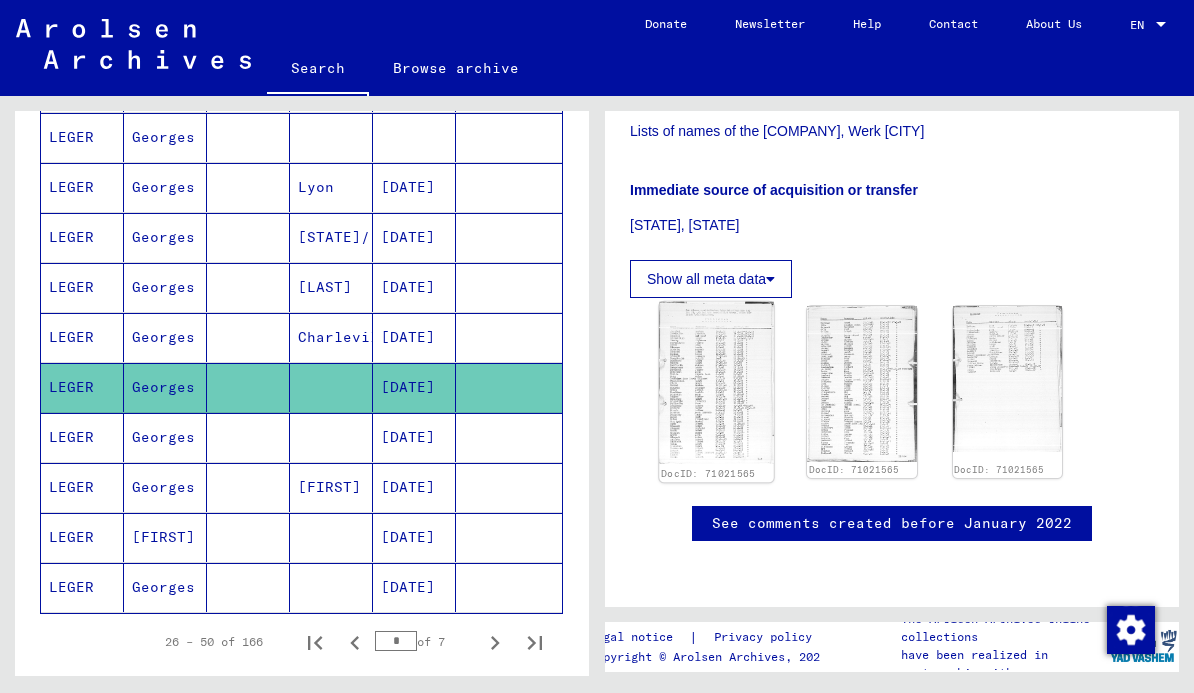 click 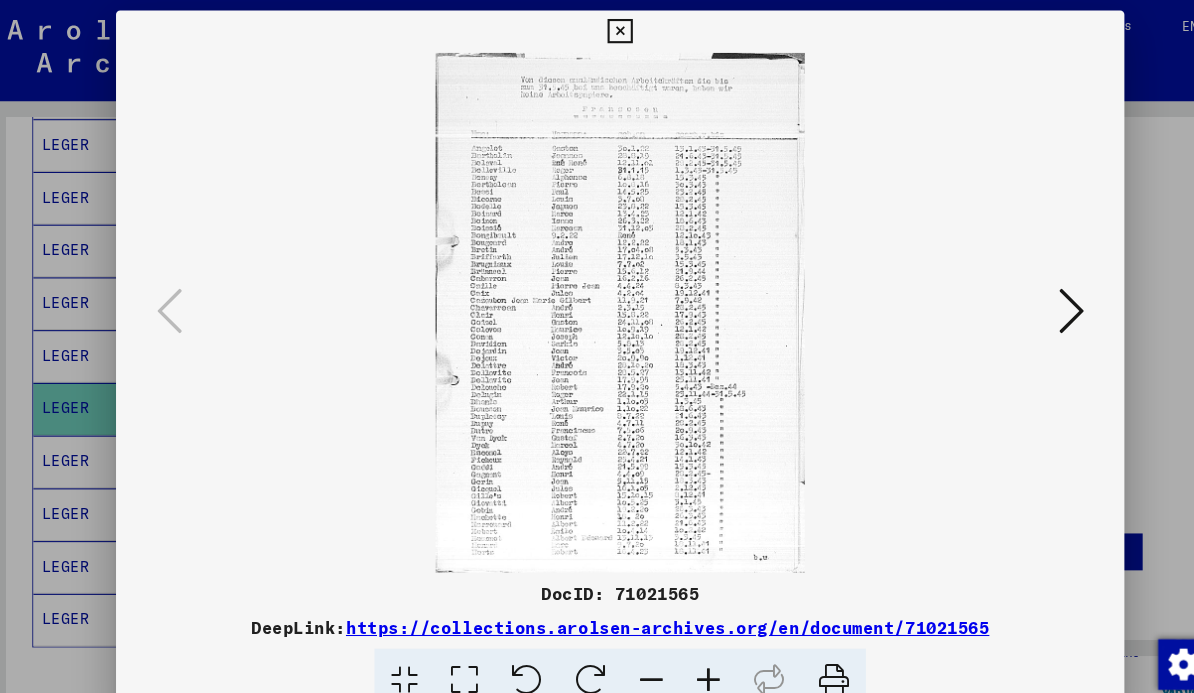click at bounding box center [1025, 296] 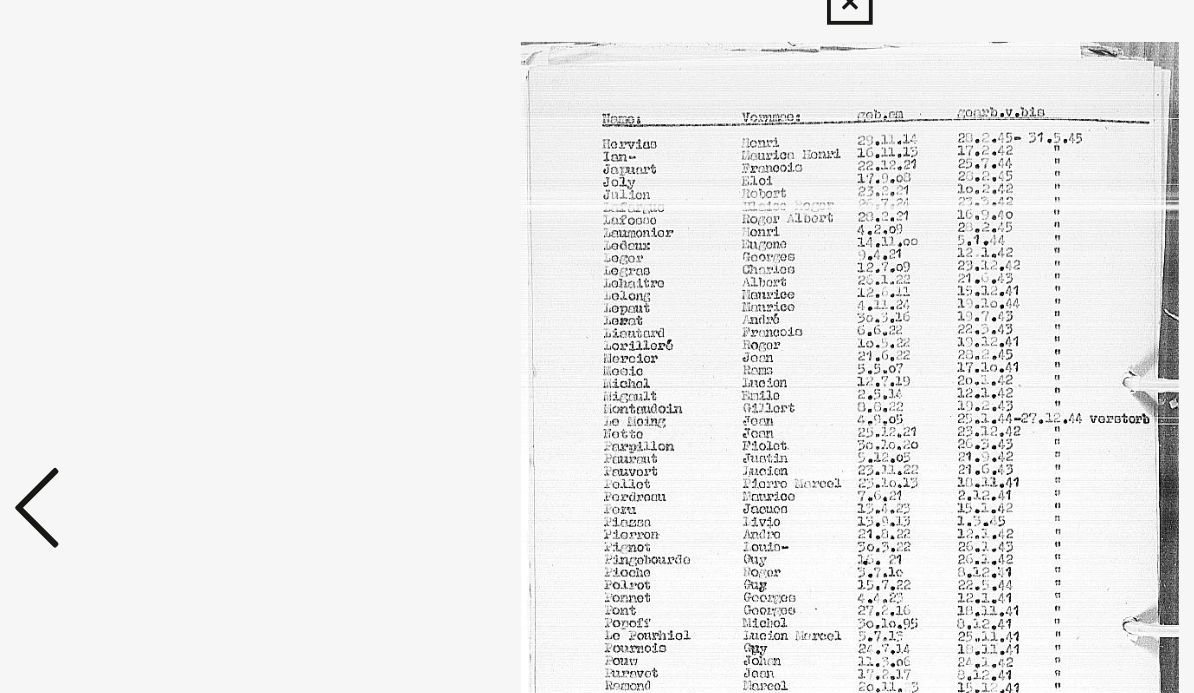 click at bounding box center (169, 295) 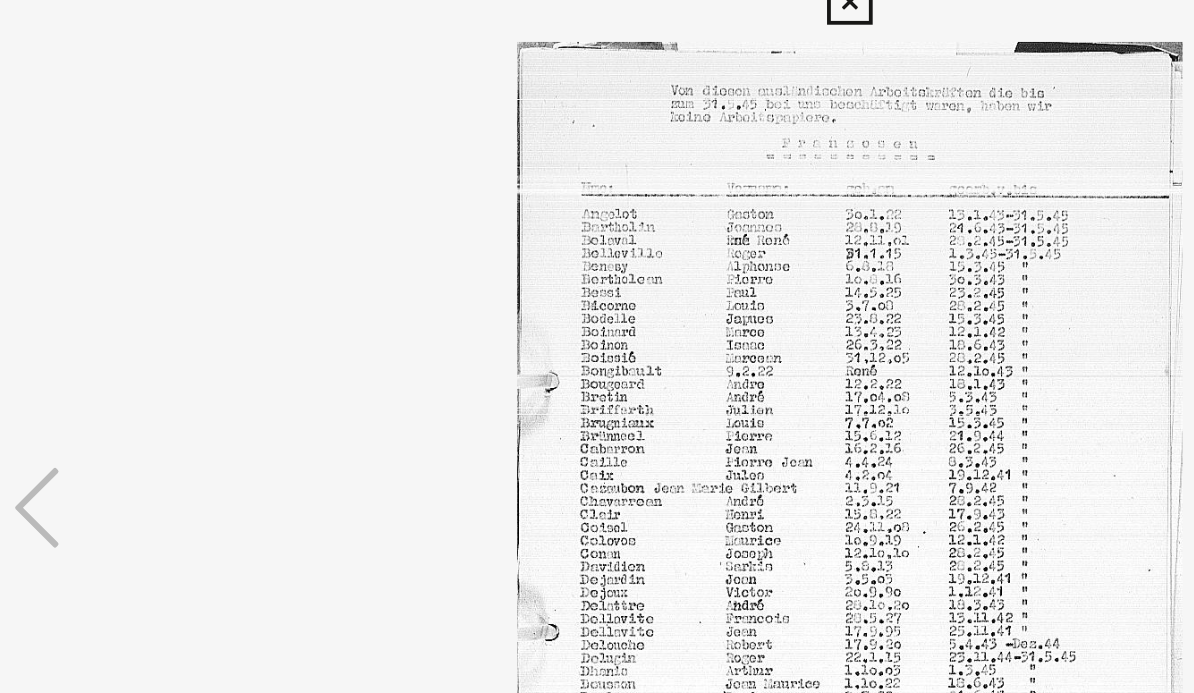 click at bounding box center [596, 296] 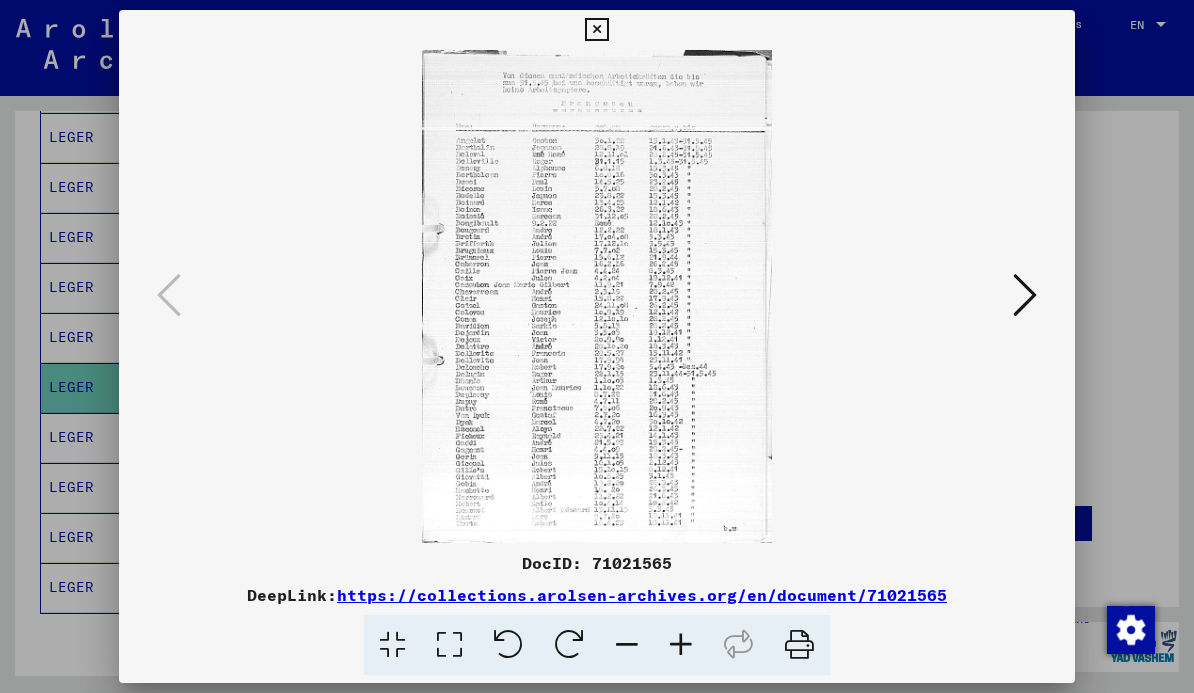 click at bounding box center (799, 645) 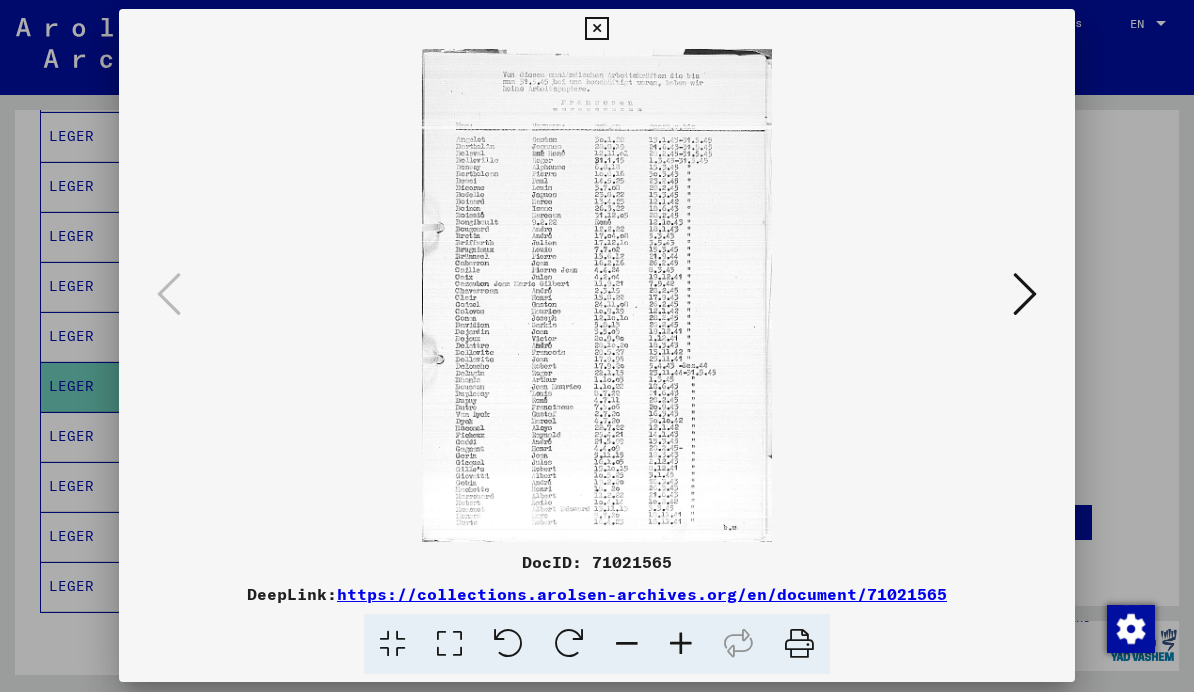 click at bounding box center [627, 645] 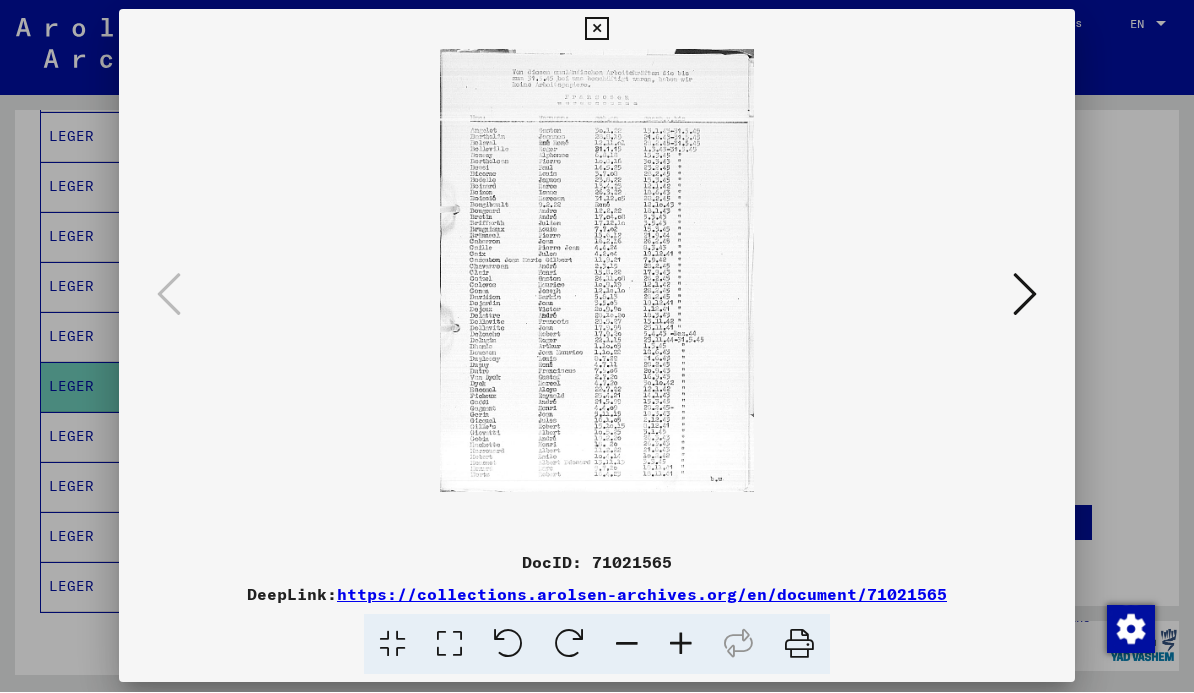 click at bounding box center (799, 645) 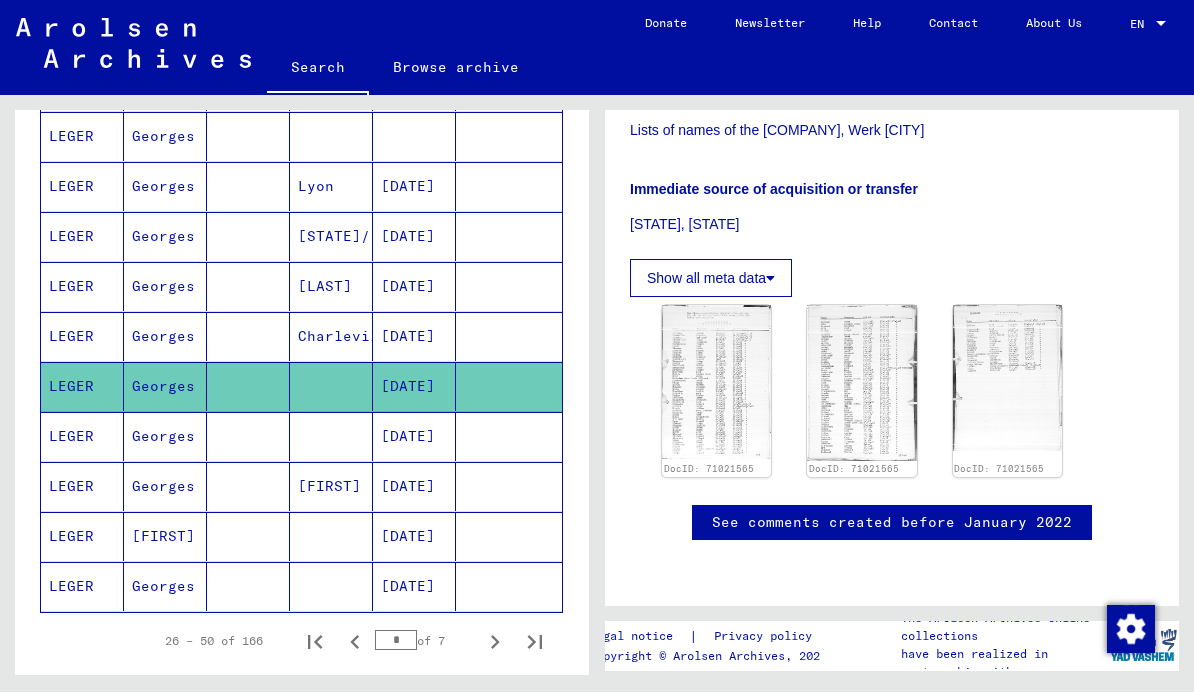 scroll, scrollTop: 477, scrollLeft: 0, axis: vertical 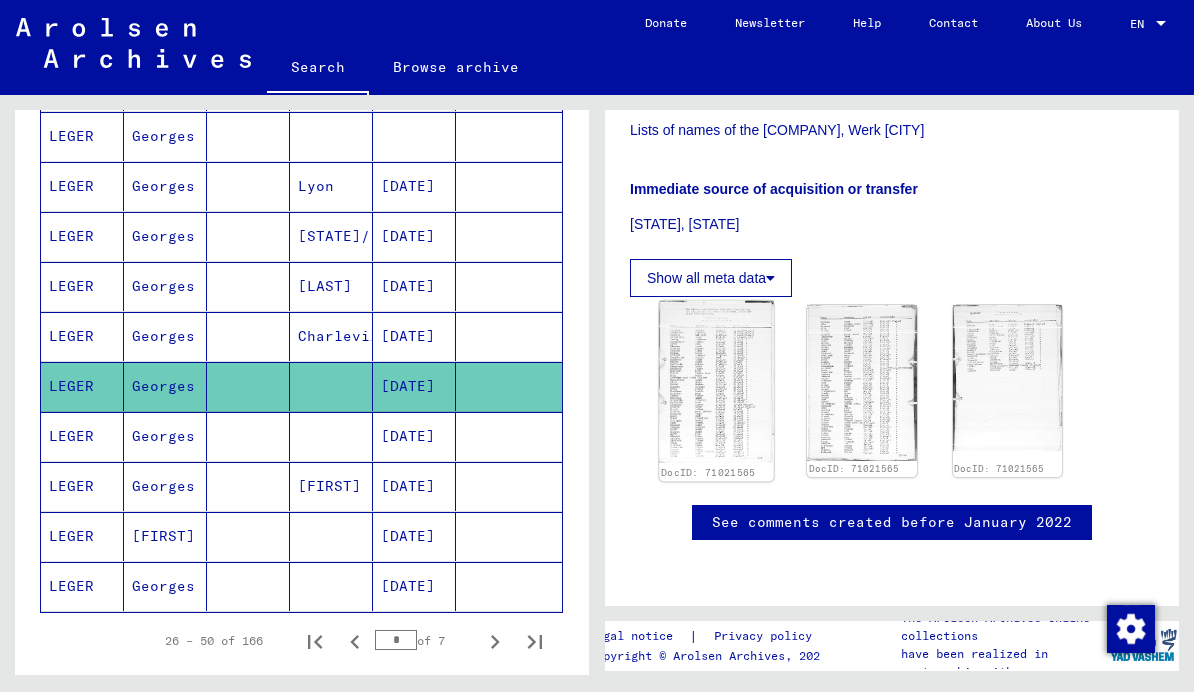 click 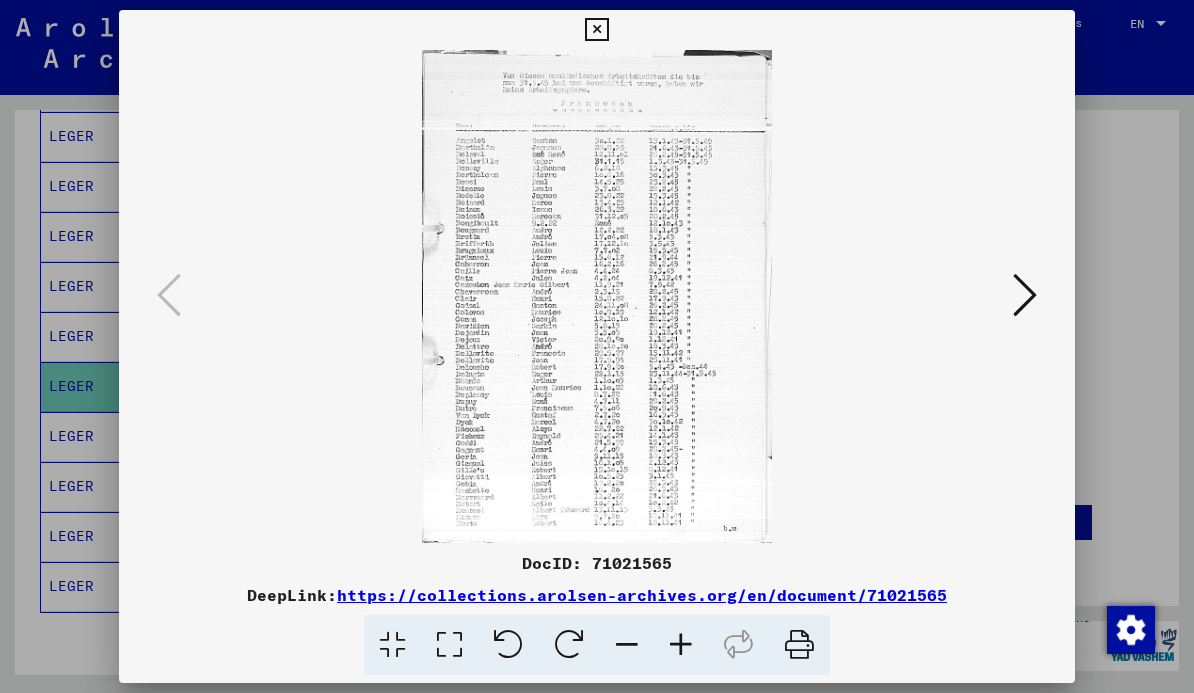 click at bounding box center [799, 645] 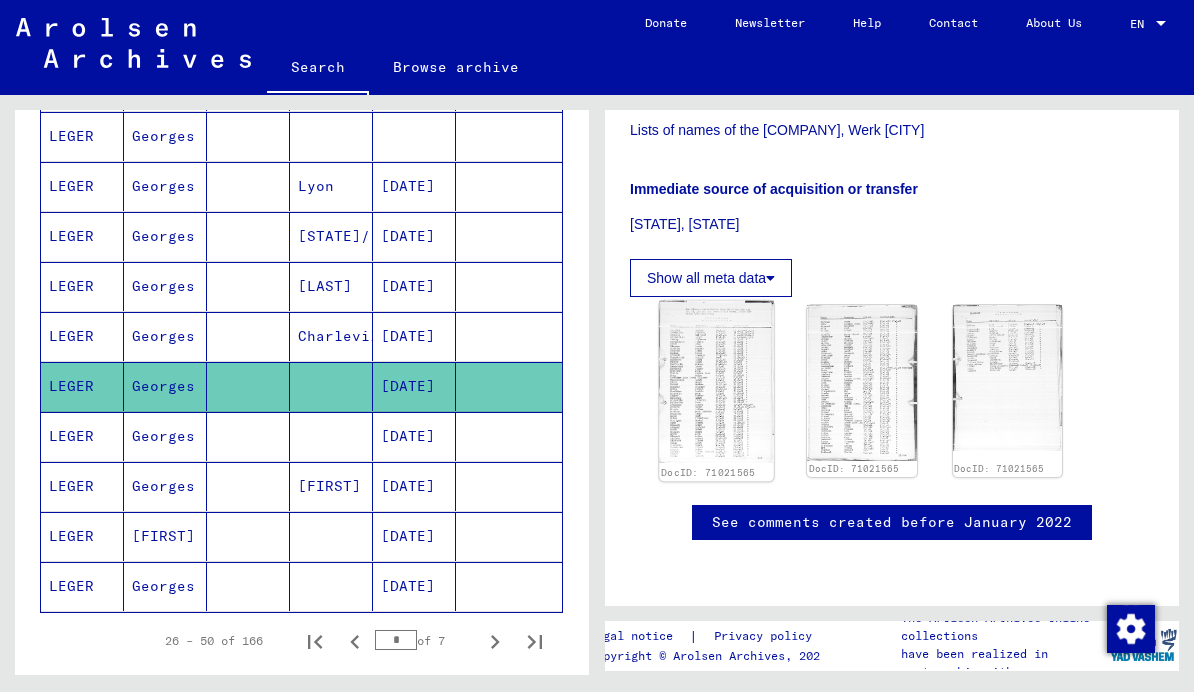 click 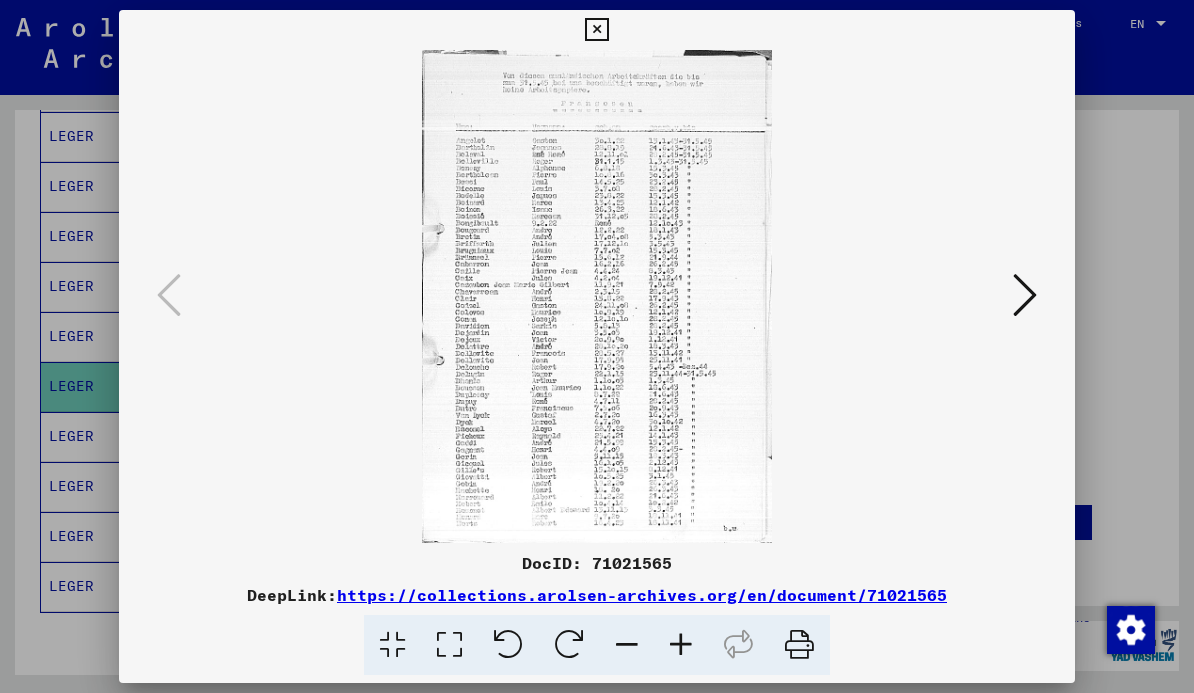 click at bounding box center (799, 645) 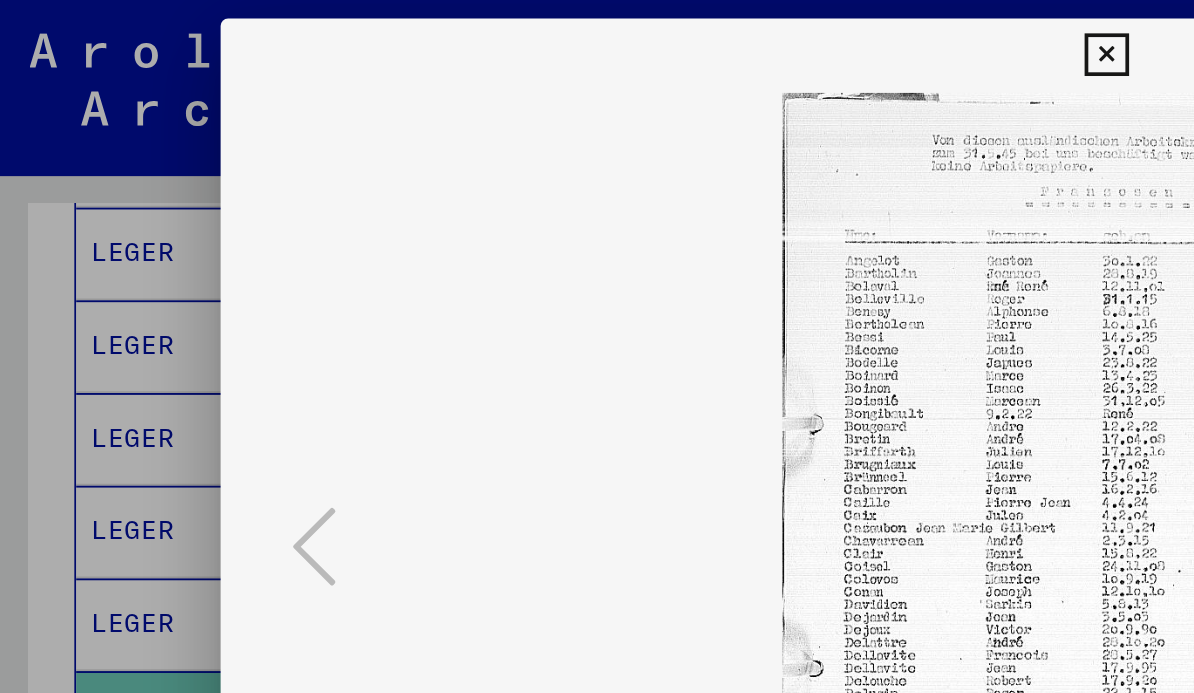 scroll, scrollTop: 0, scrollLeft: 0, axis: both 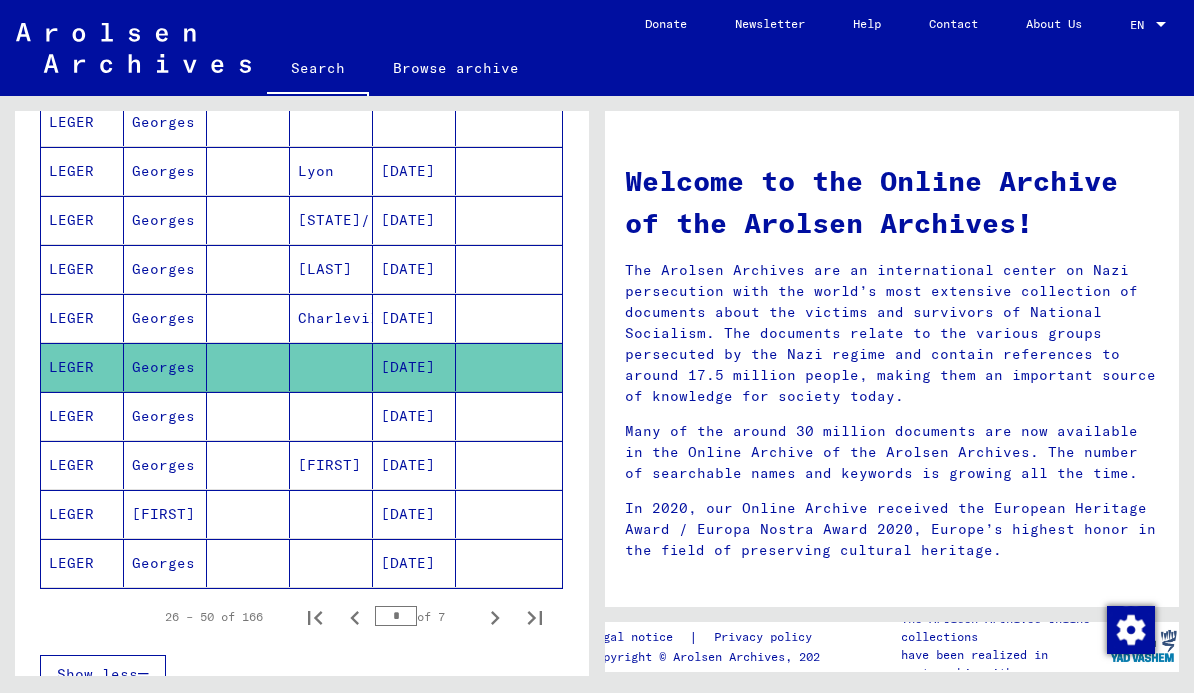 click on "Georges" 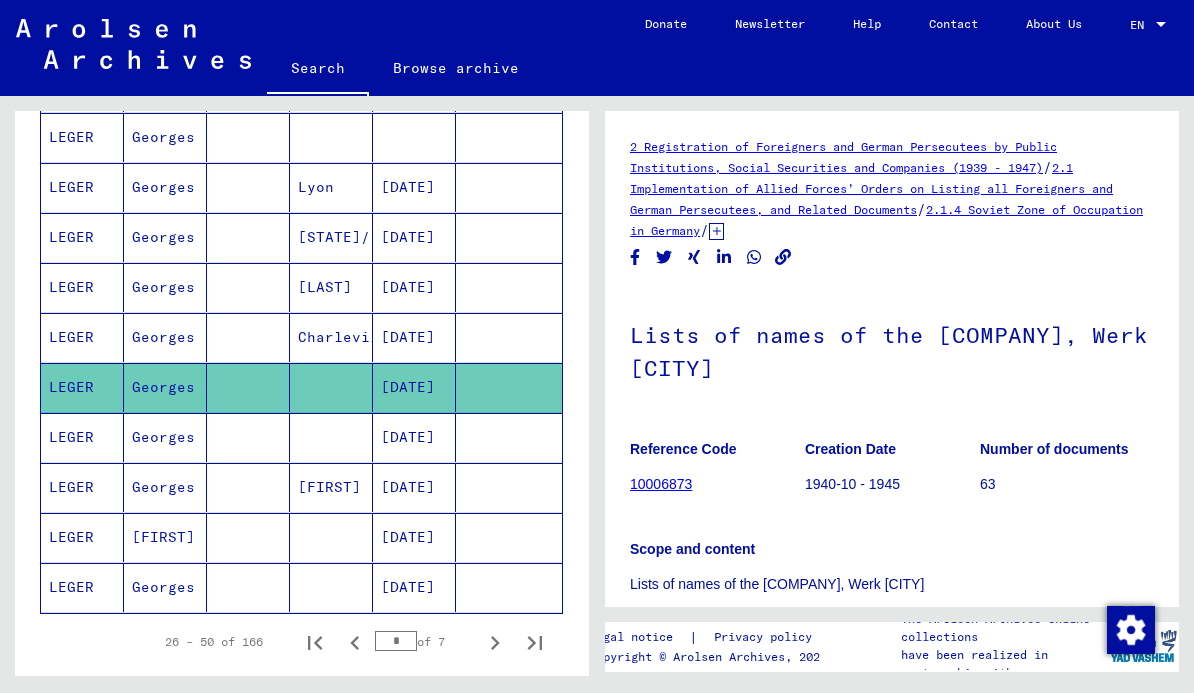 scroll, scrollTop: 0, scrollLeft: 0, axis: both 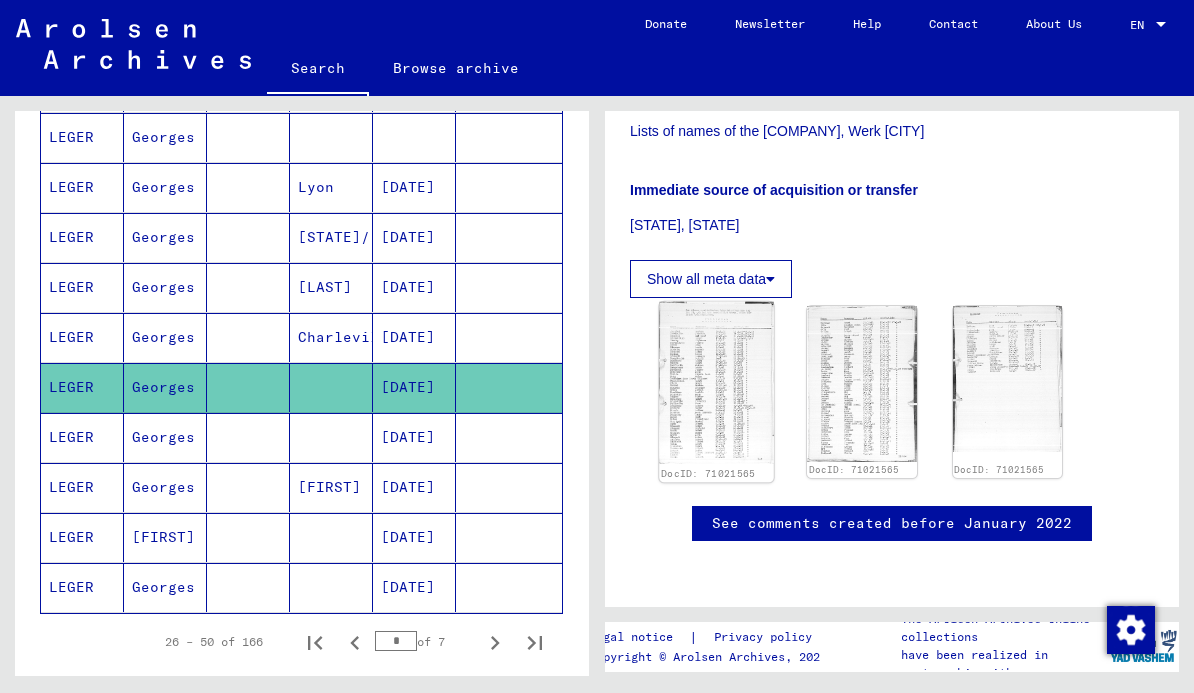 click 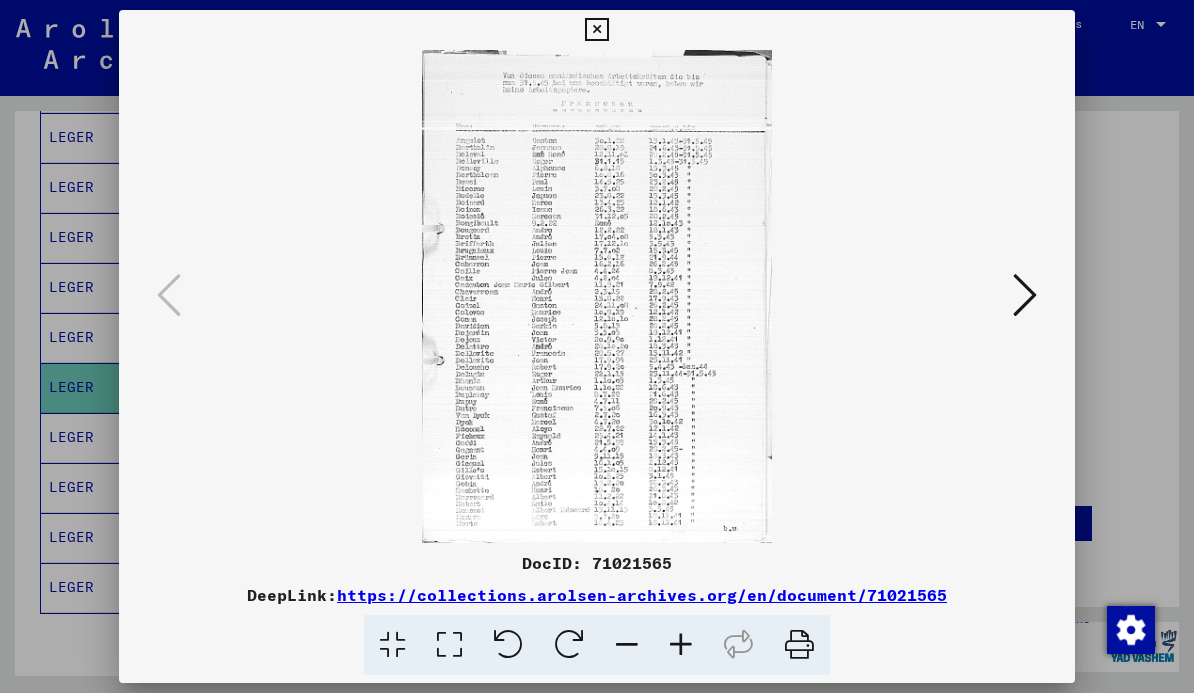 click at bounding box center [799, 645] 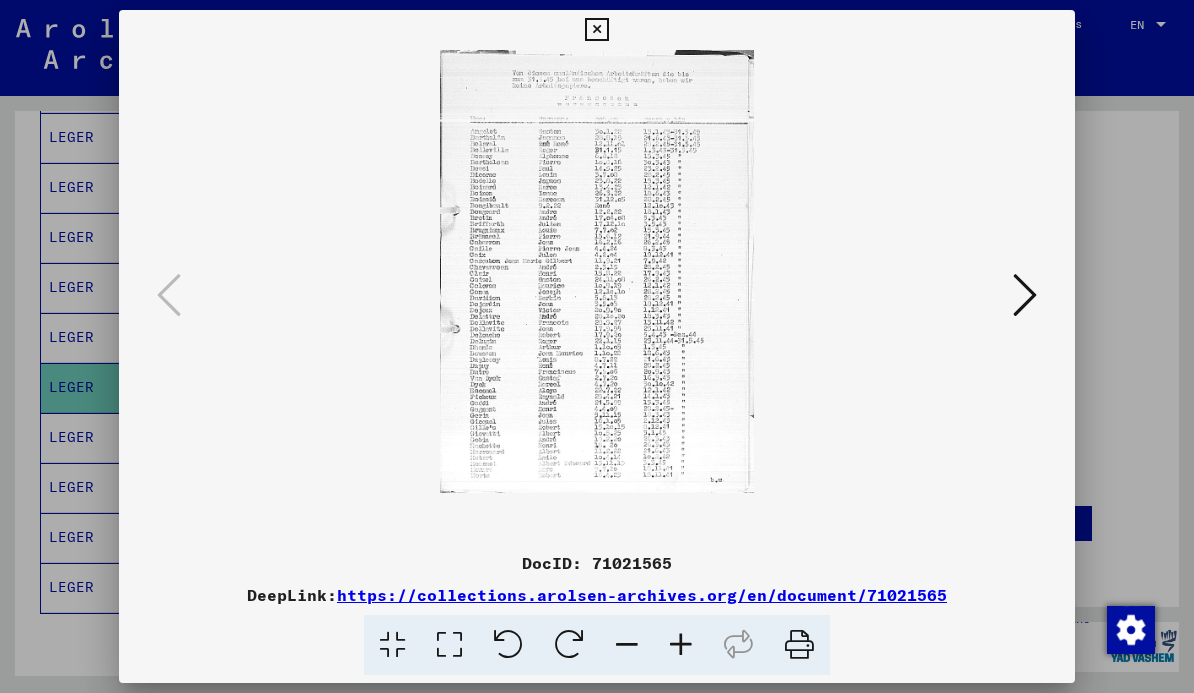 click at bounding box center [799, 645] 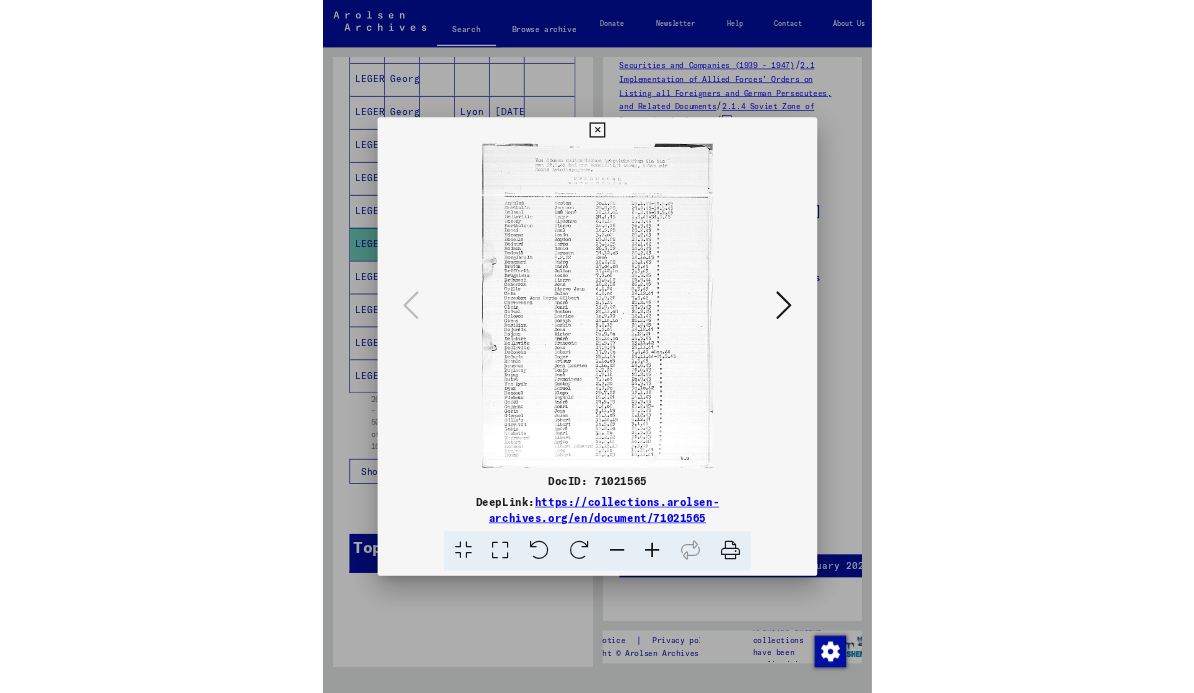 scroll, scrollTop: 931, scrollLeft: 0, axis: vertical 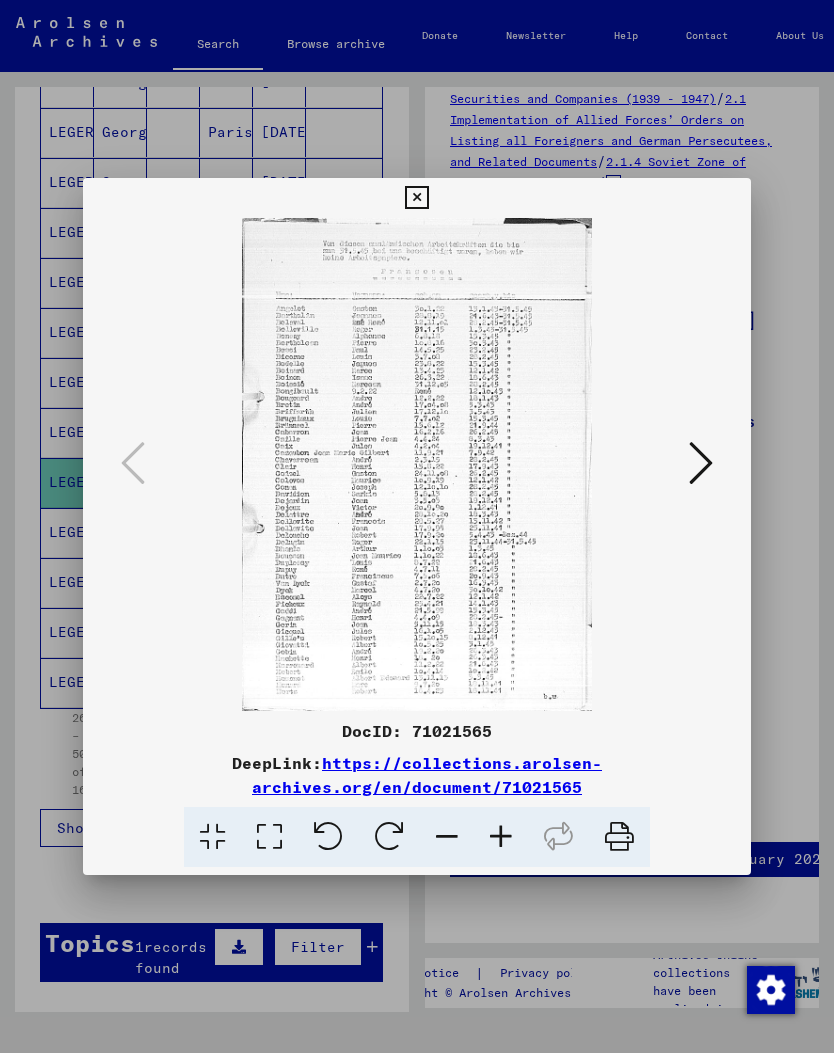 click at bounding box center [701, 463] 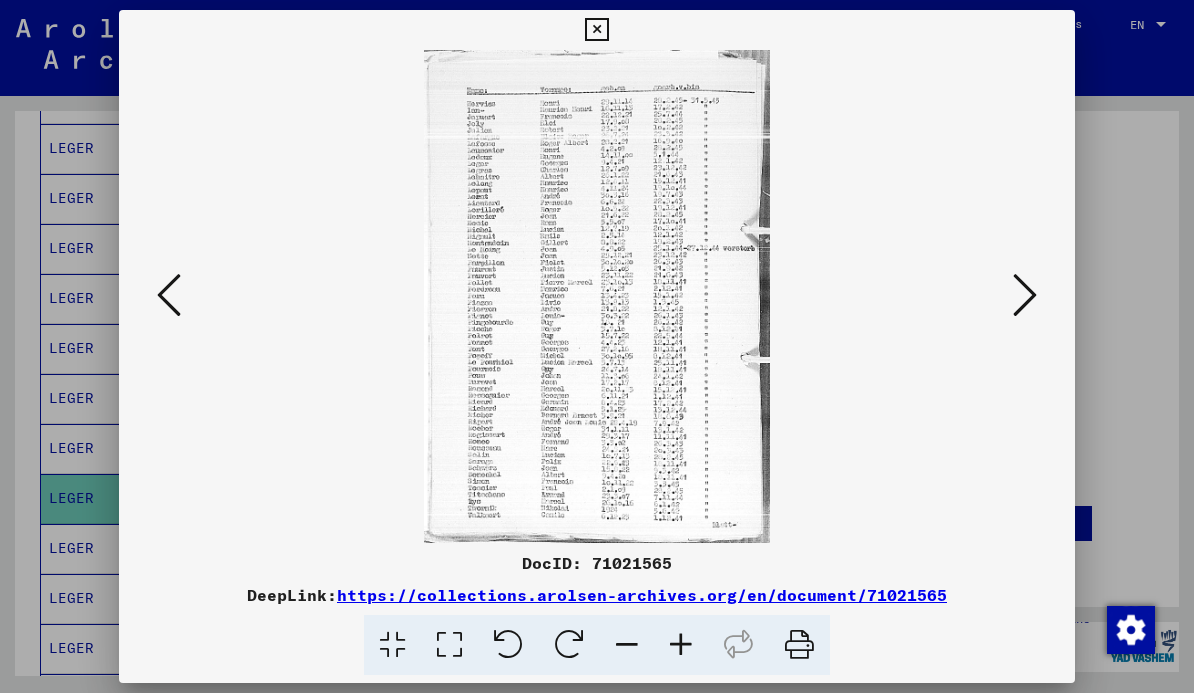 click at bounding box center (596, 30) 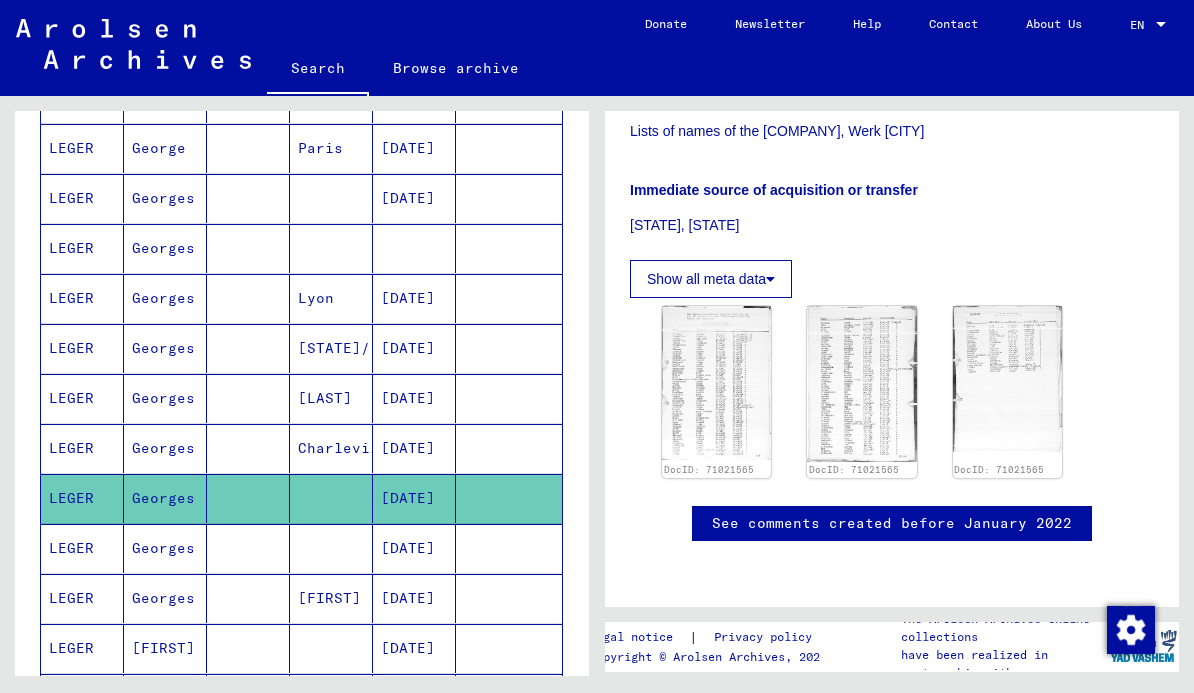 click on "LEGER" at bounding box center (82, 398) 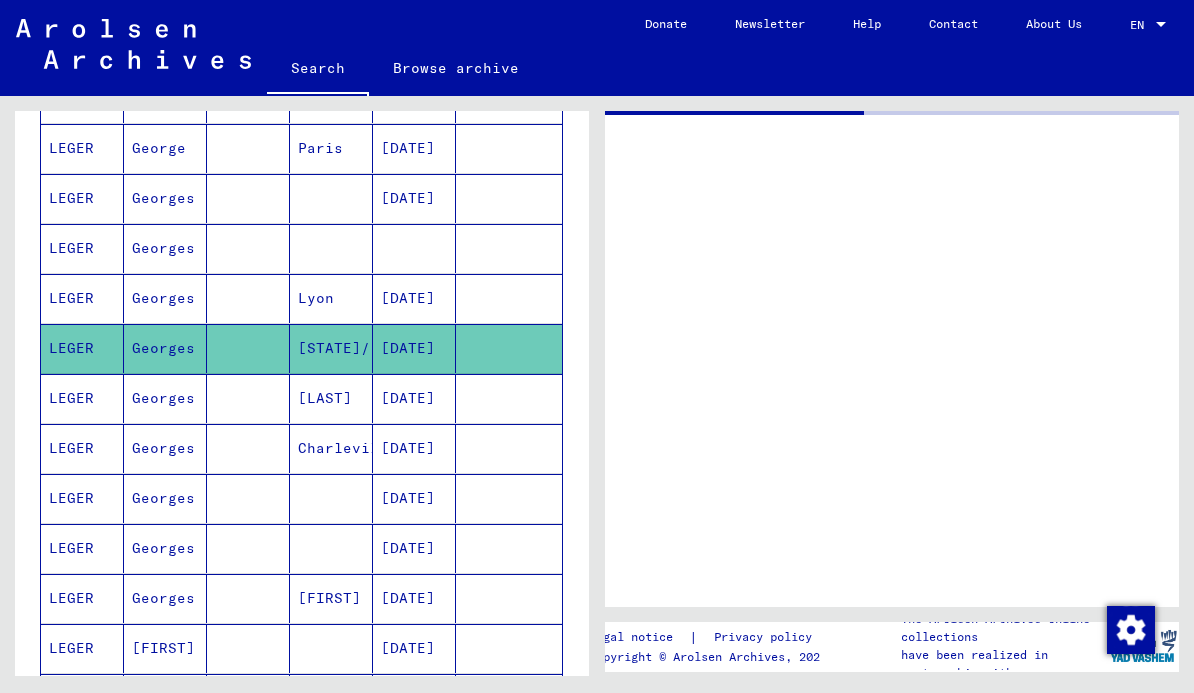 scroll, scrollTop: 0, scrollLeft: 0, axis: both 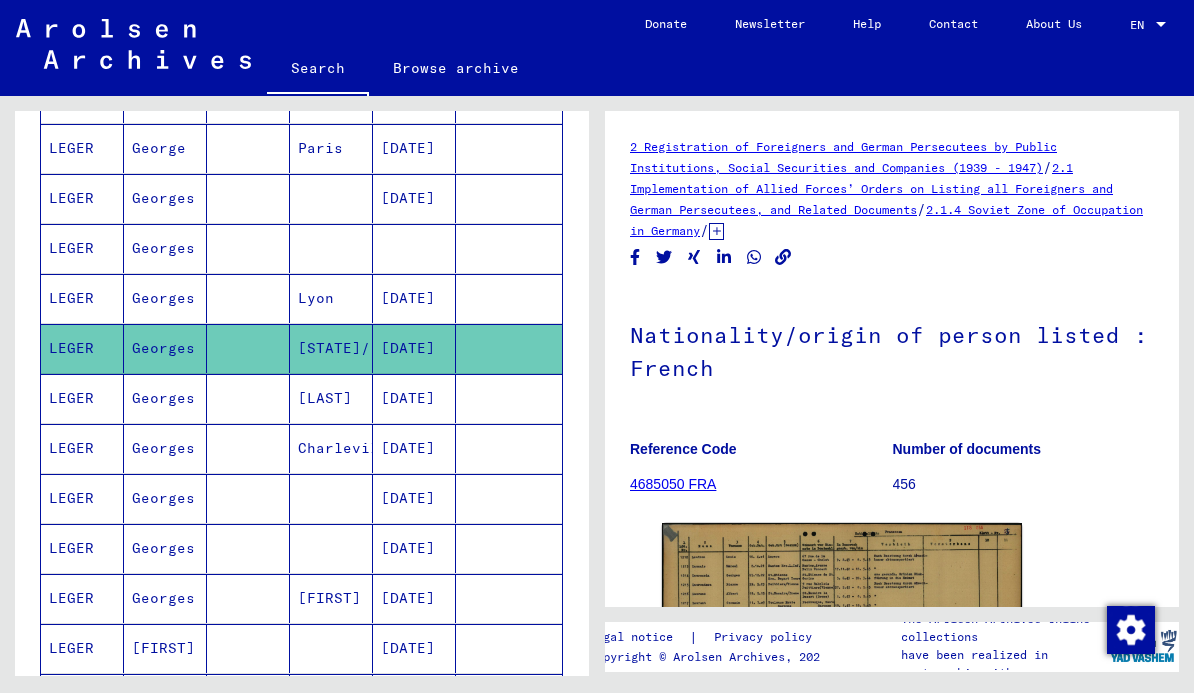 click on "LEGER" at bounding box center (82, 448) 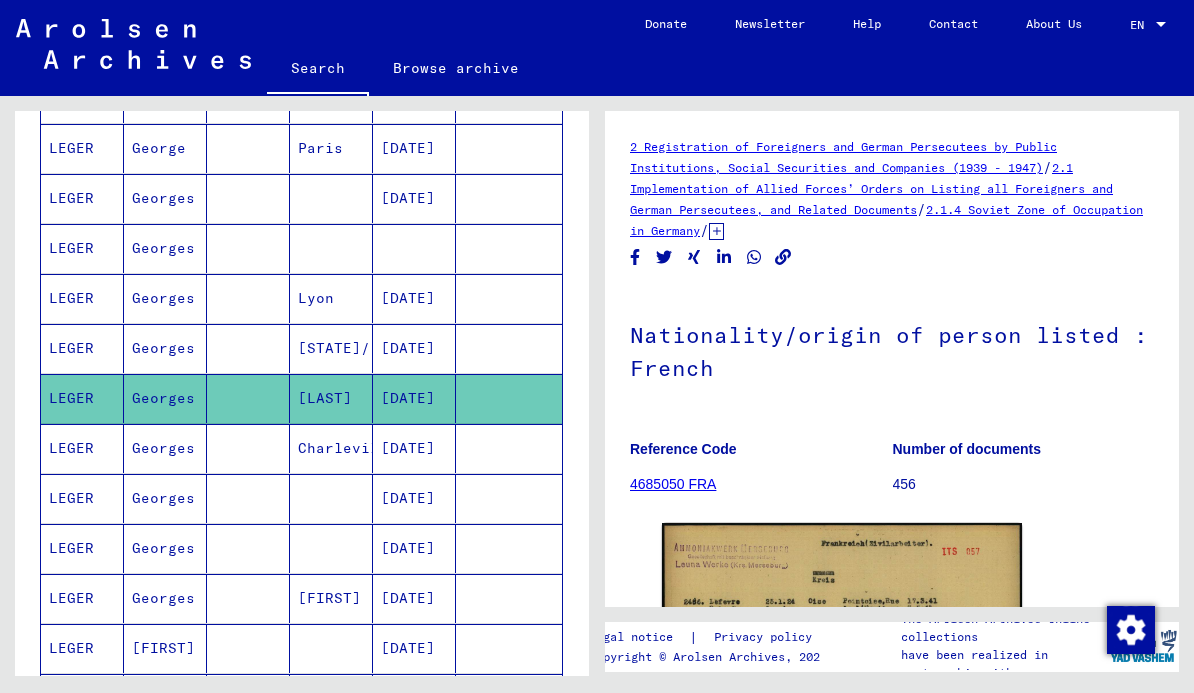 scroll, scrollTop: 0, scrollLeft: 0, axis: both 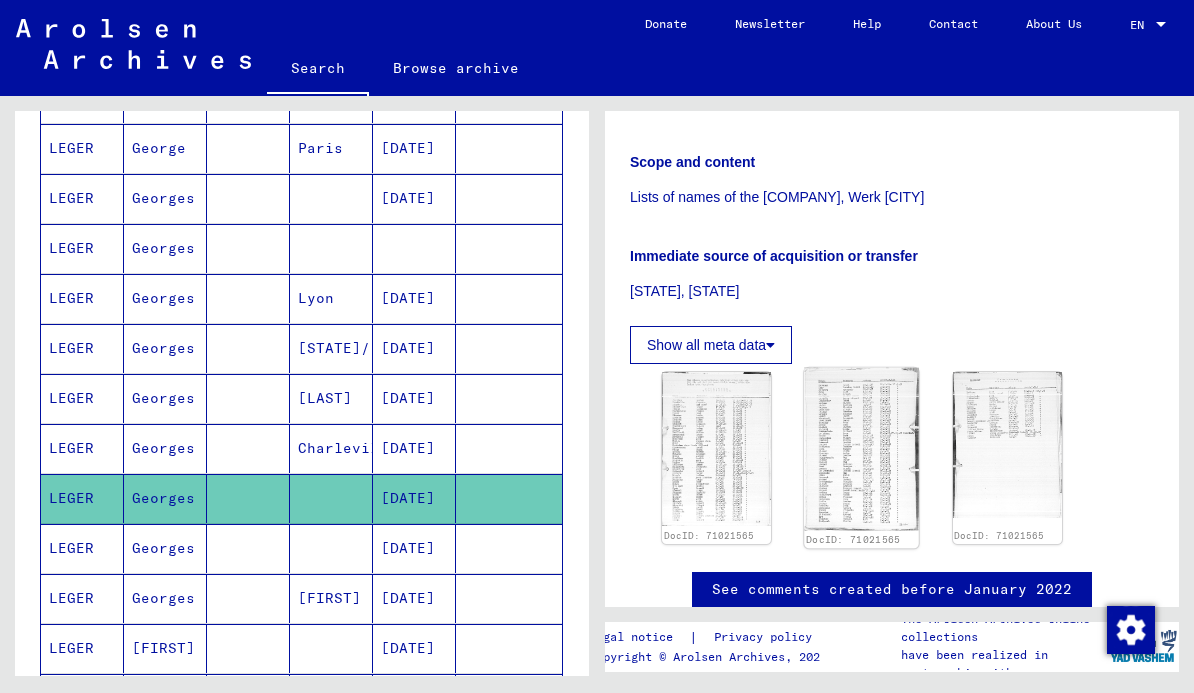 click 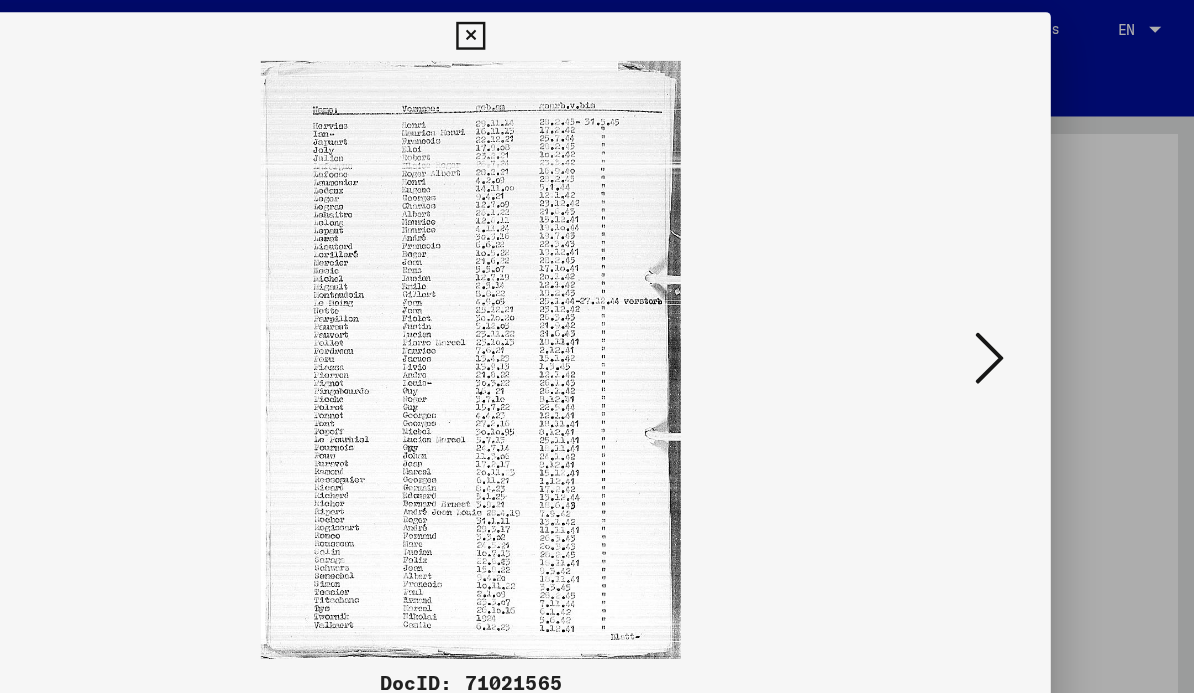 click at bounding box center [596, 30] 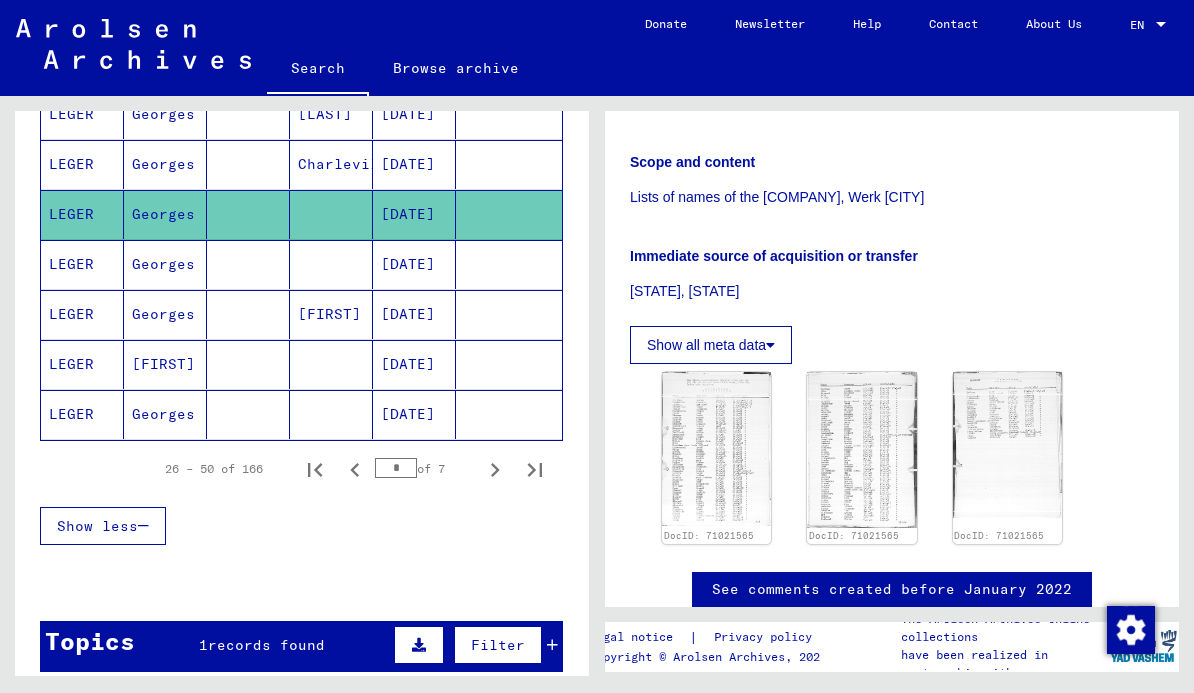 scroll, scrollTop: 1214, scrollLeft: 0, axis: vertical 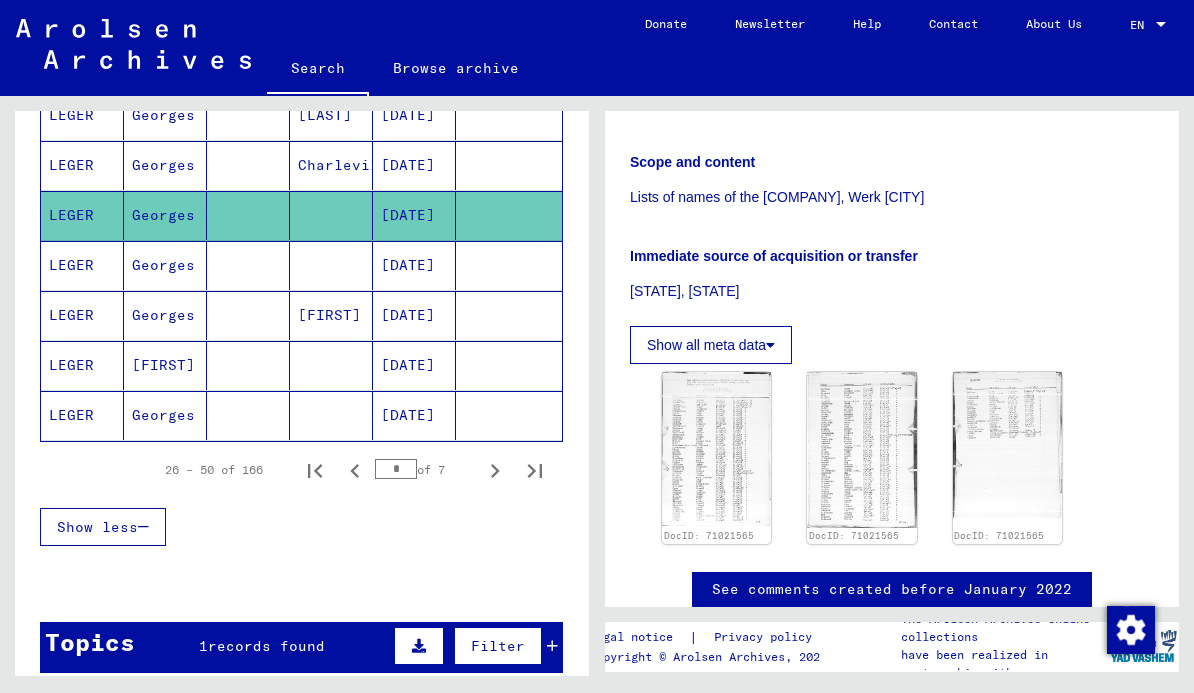 click on "[DATE]" 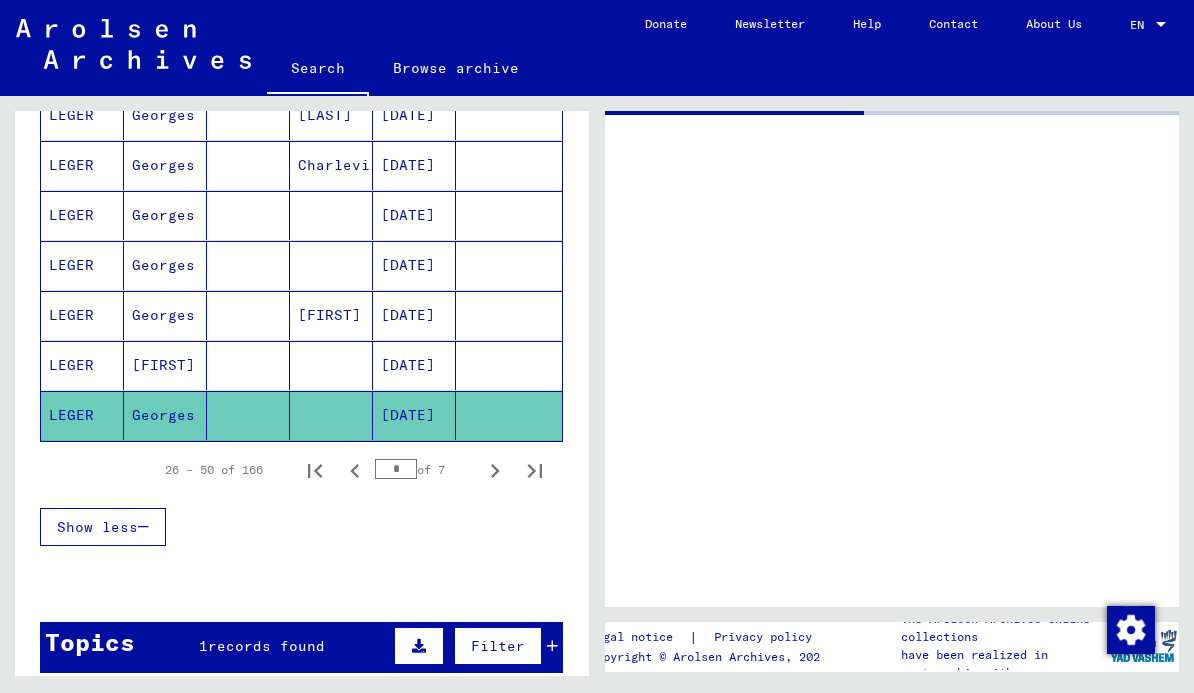 scroll, scrollTop: 0, scrollLeft: 0, axis: both 